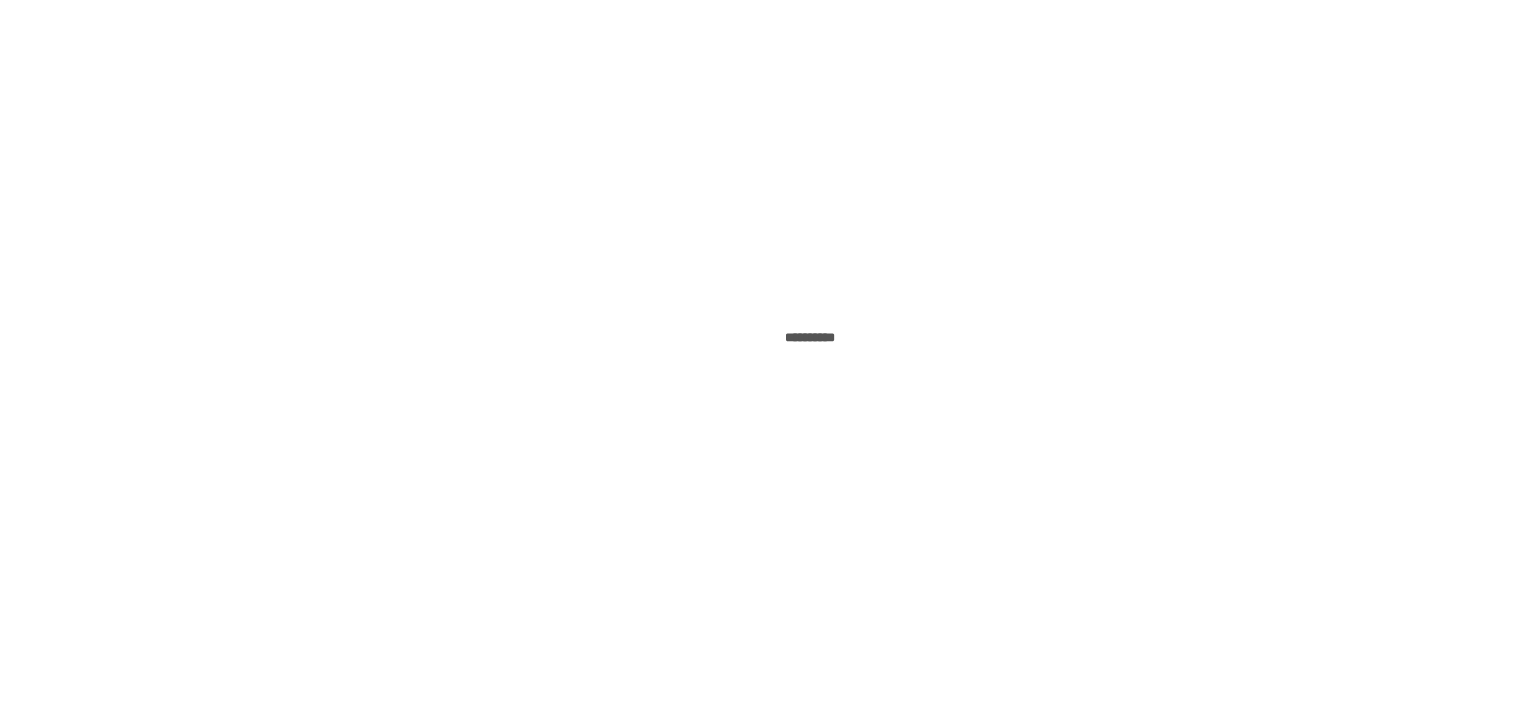 scroll, scrollTop: 0, scrollLeft: 0, axis: both 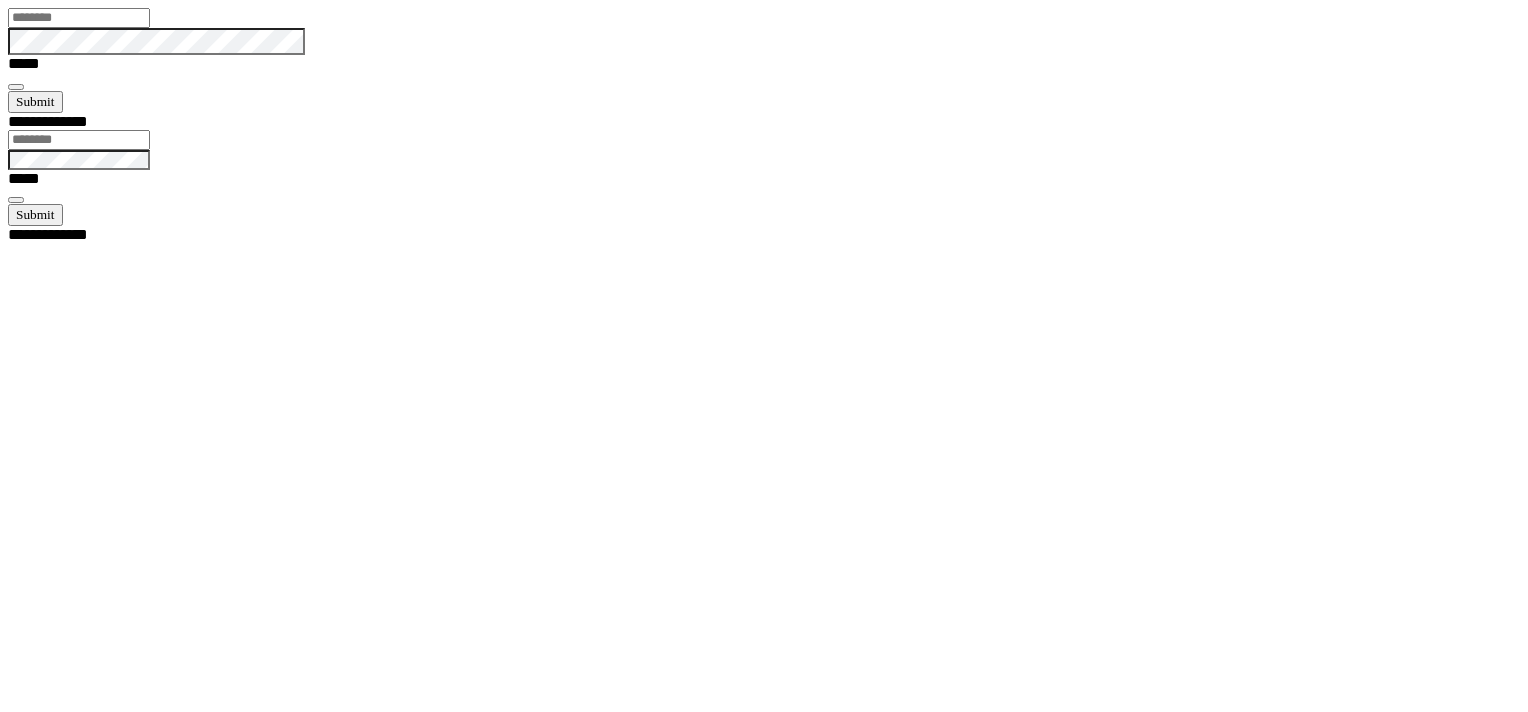 type on "*******" 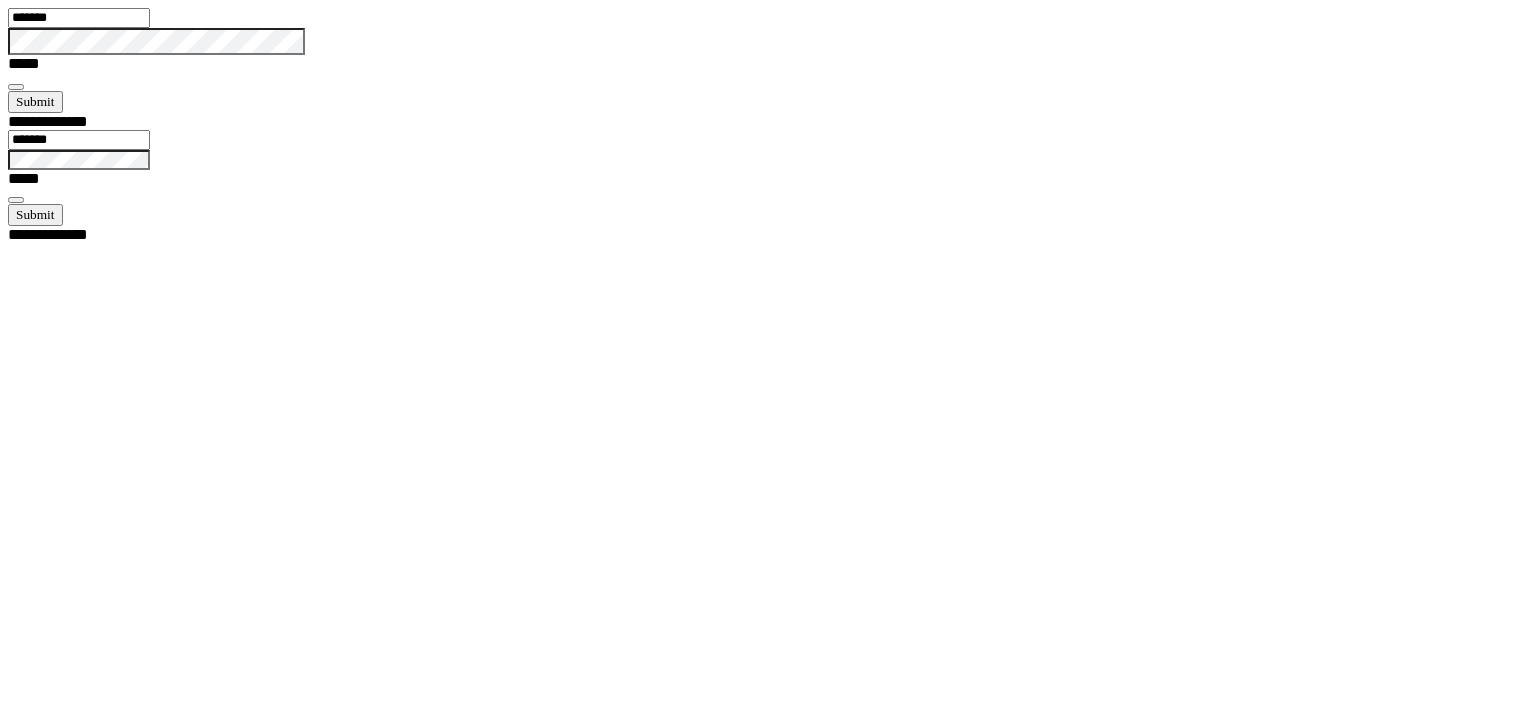 click at bounding box center [16, 87] 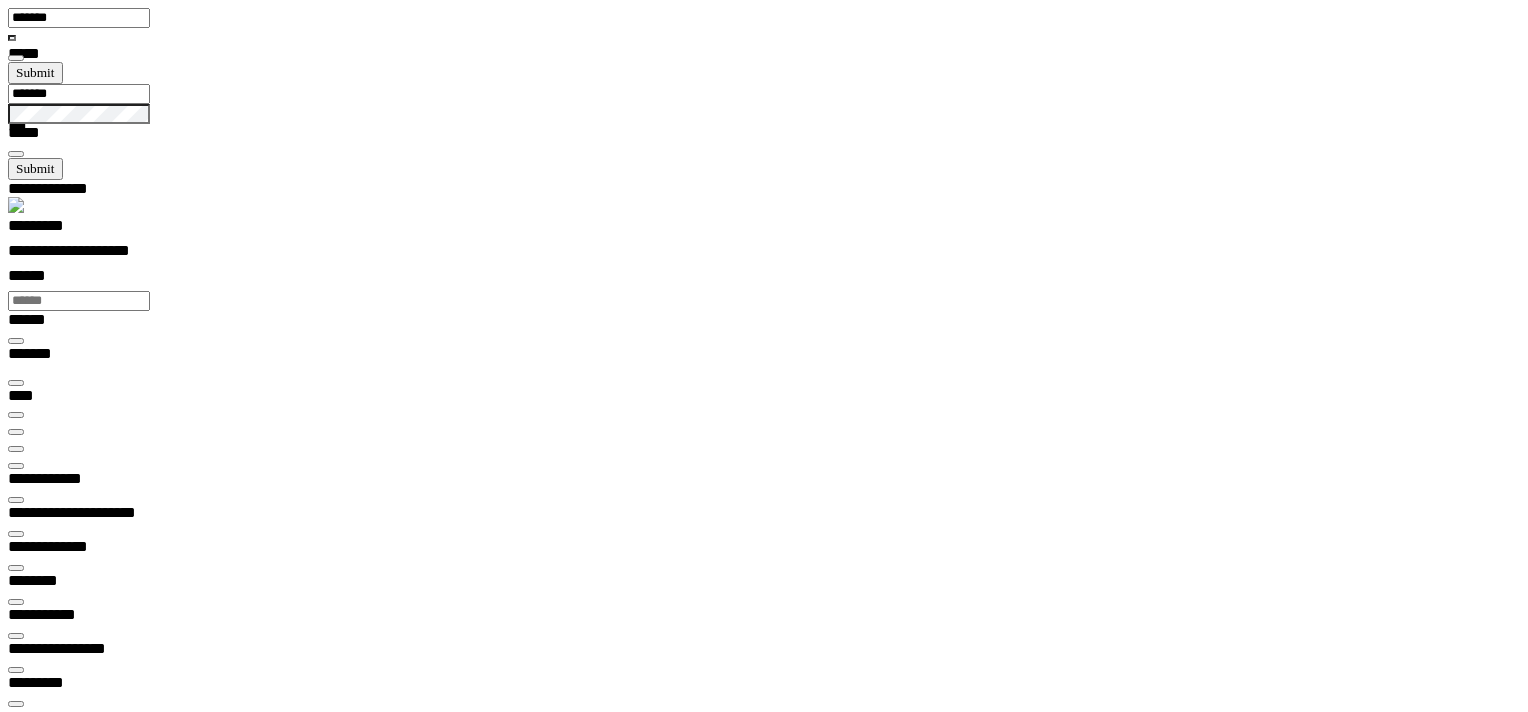 click at bounding box center [16, 449] 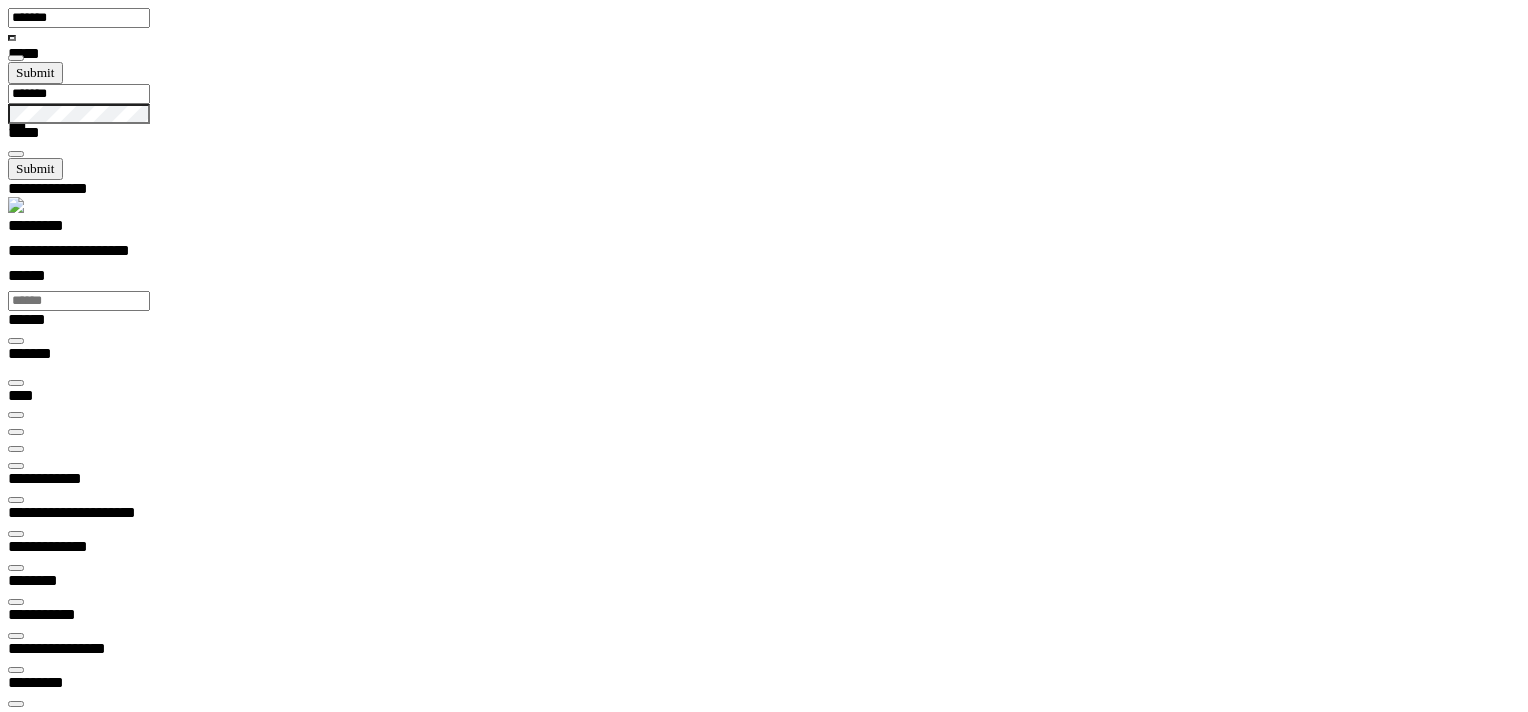 scroll, scrollTop: 99977, scrollLeft: 99979, axis: both 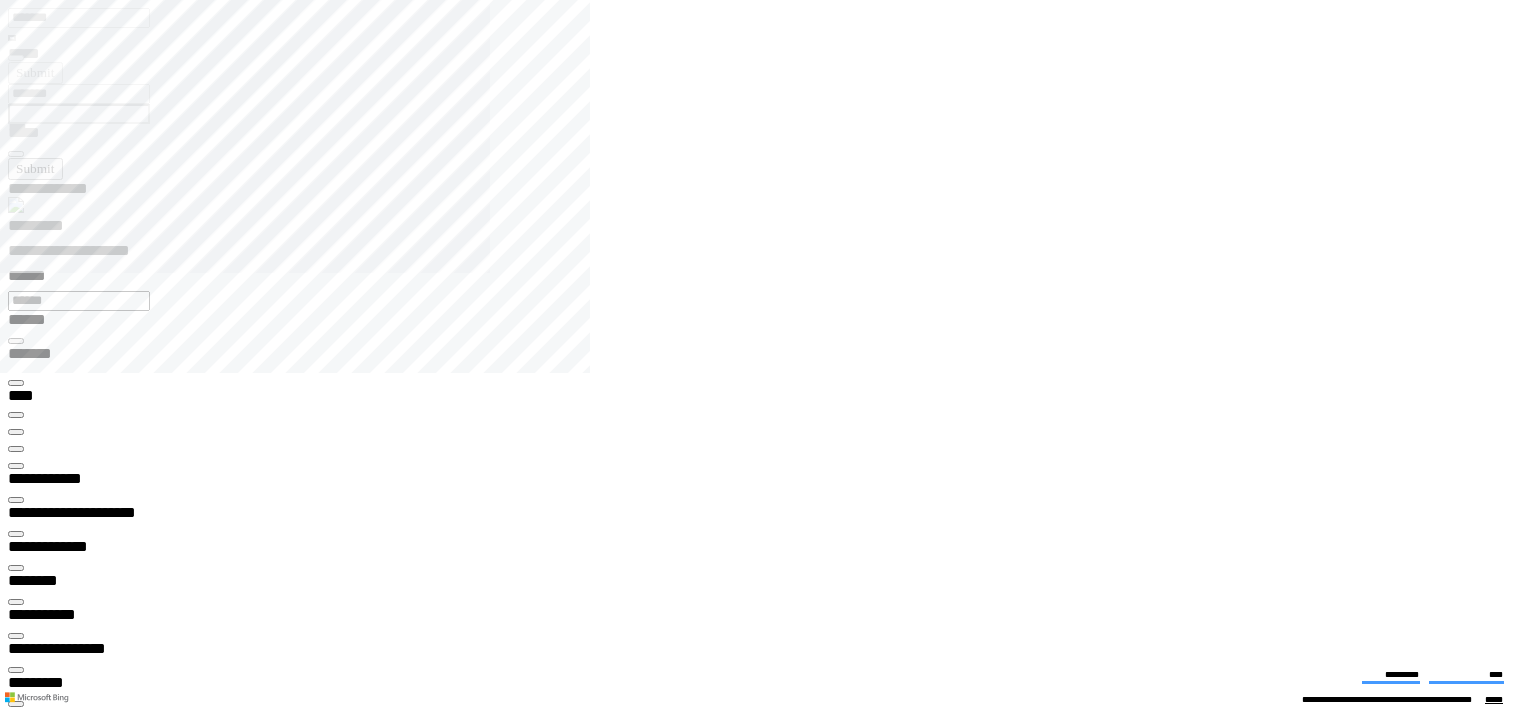 click on "**********" at bounding box center [450, 13313] 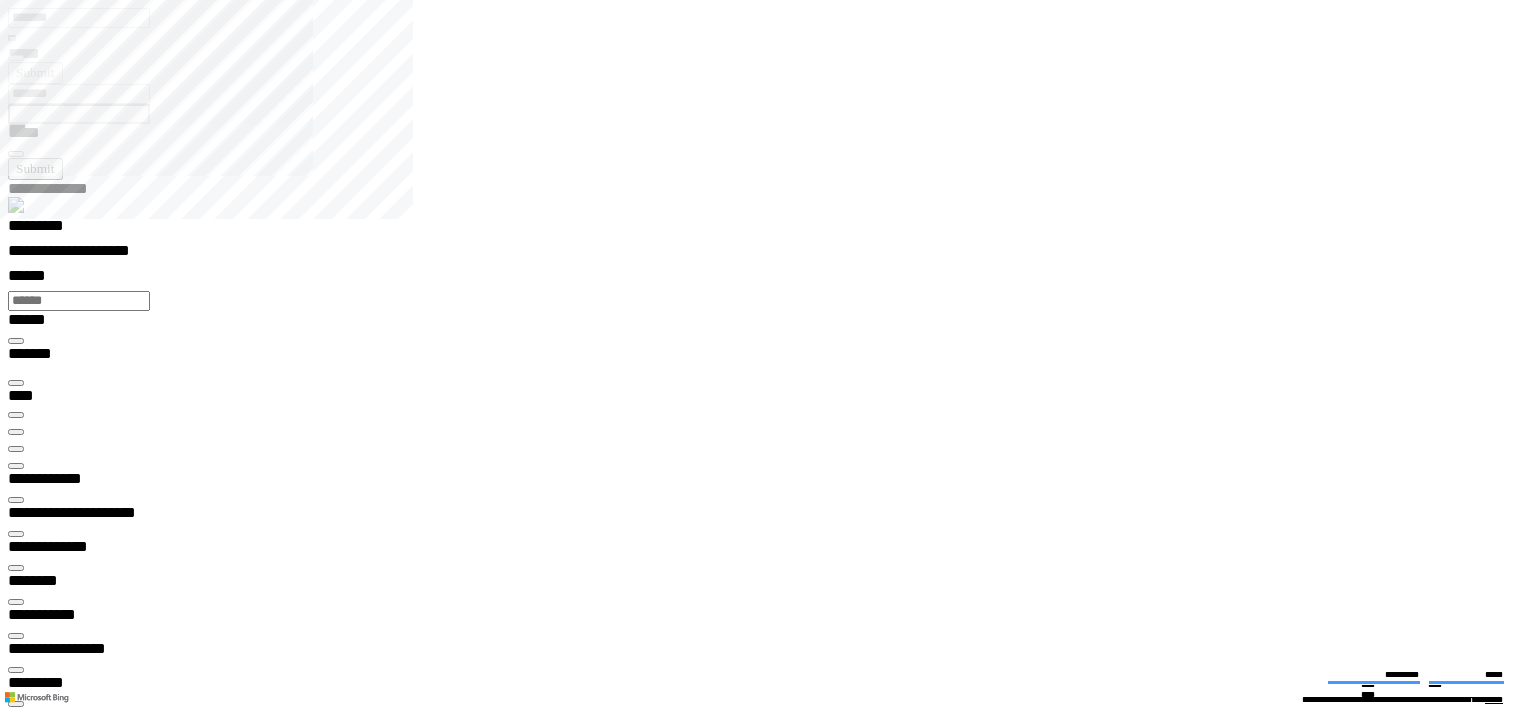 type on "*********" 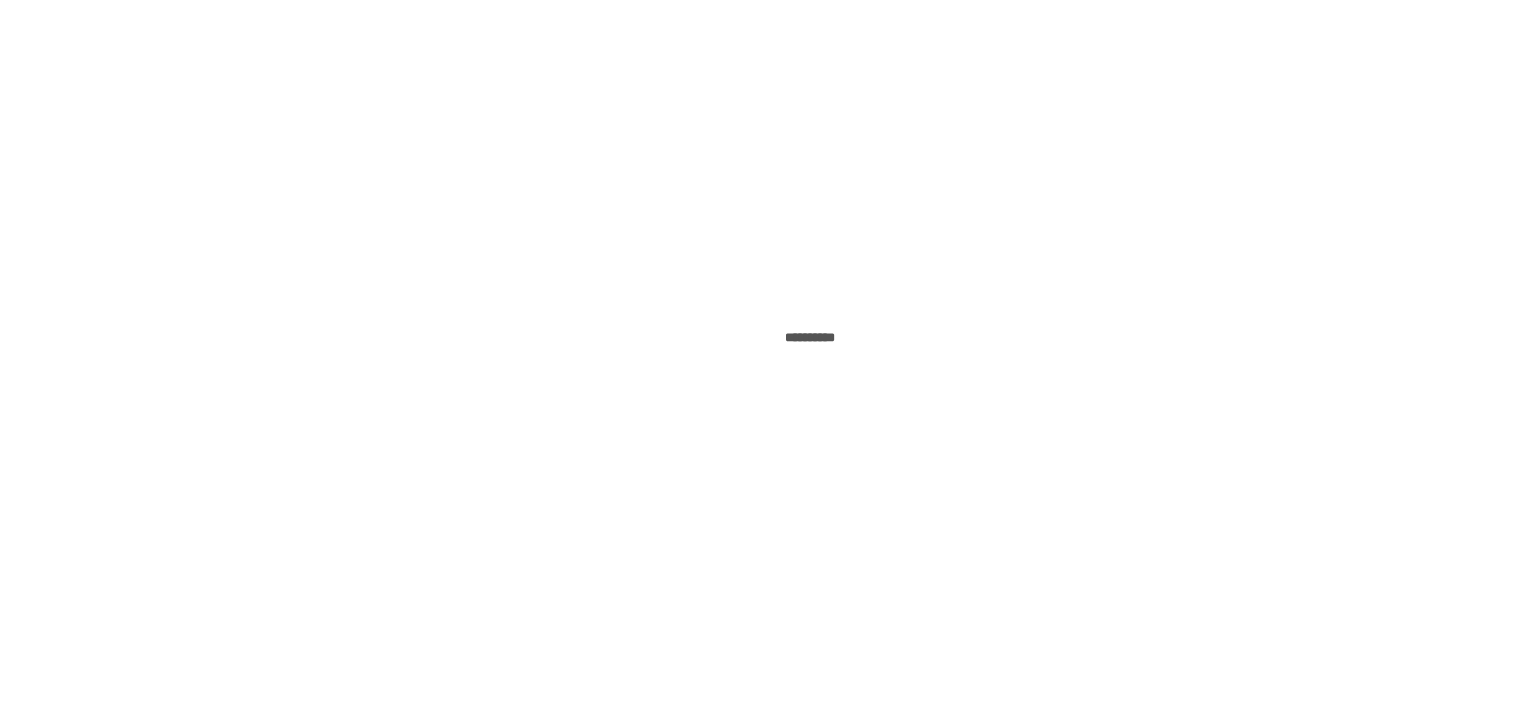 scroll, scrollTop: 0, scrollLeft: 0, axis: both 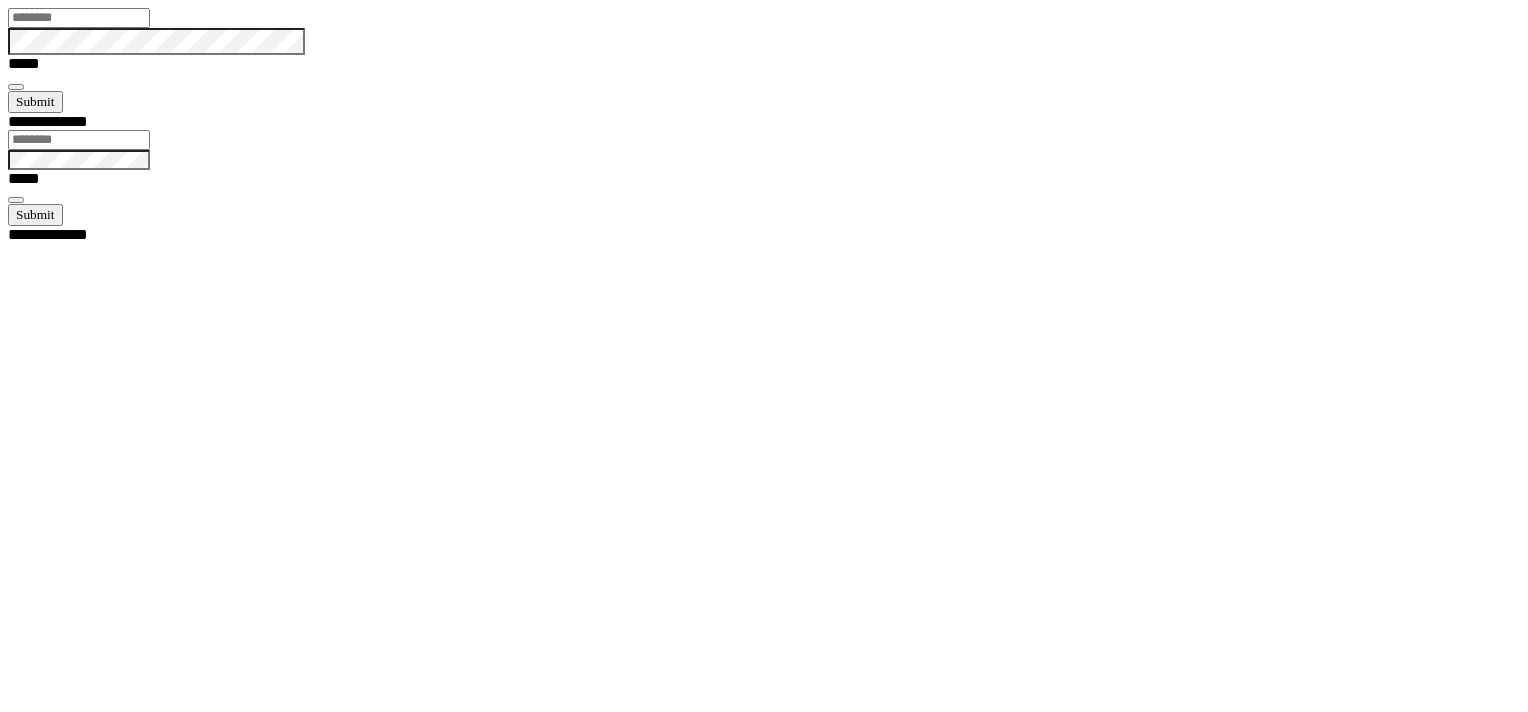 type on "*******" 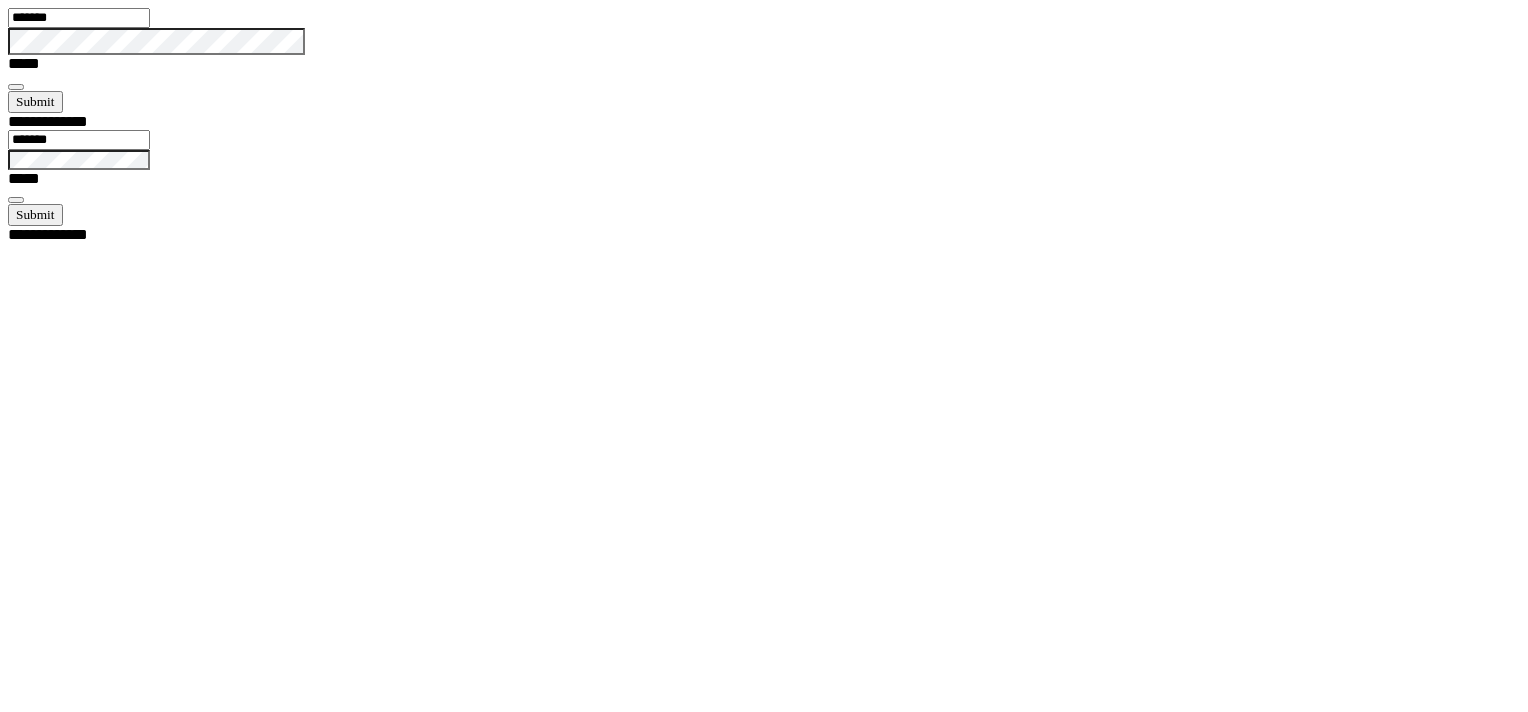 click at bounding box center [16, 87] 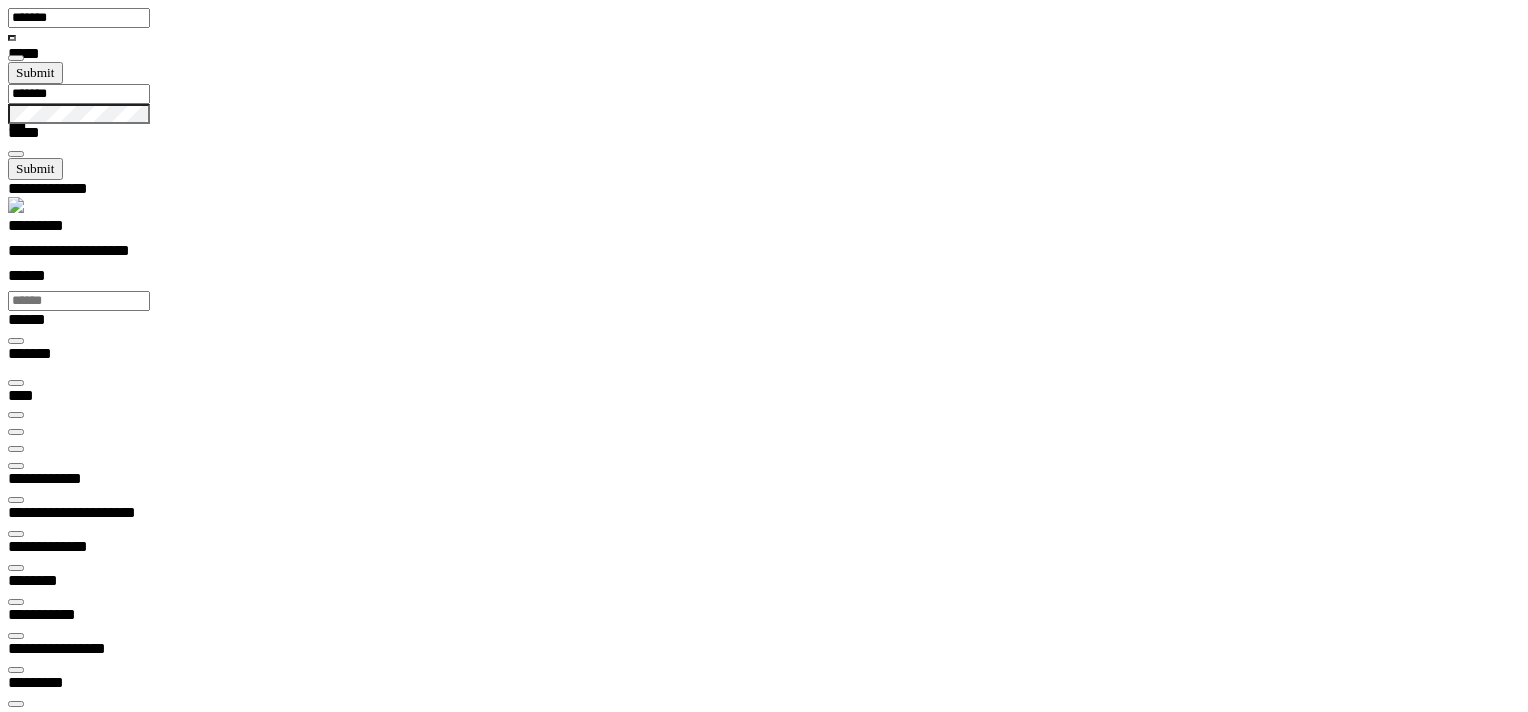 click at bounding box center [16, 449] 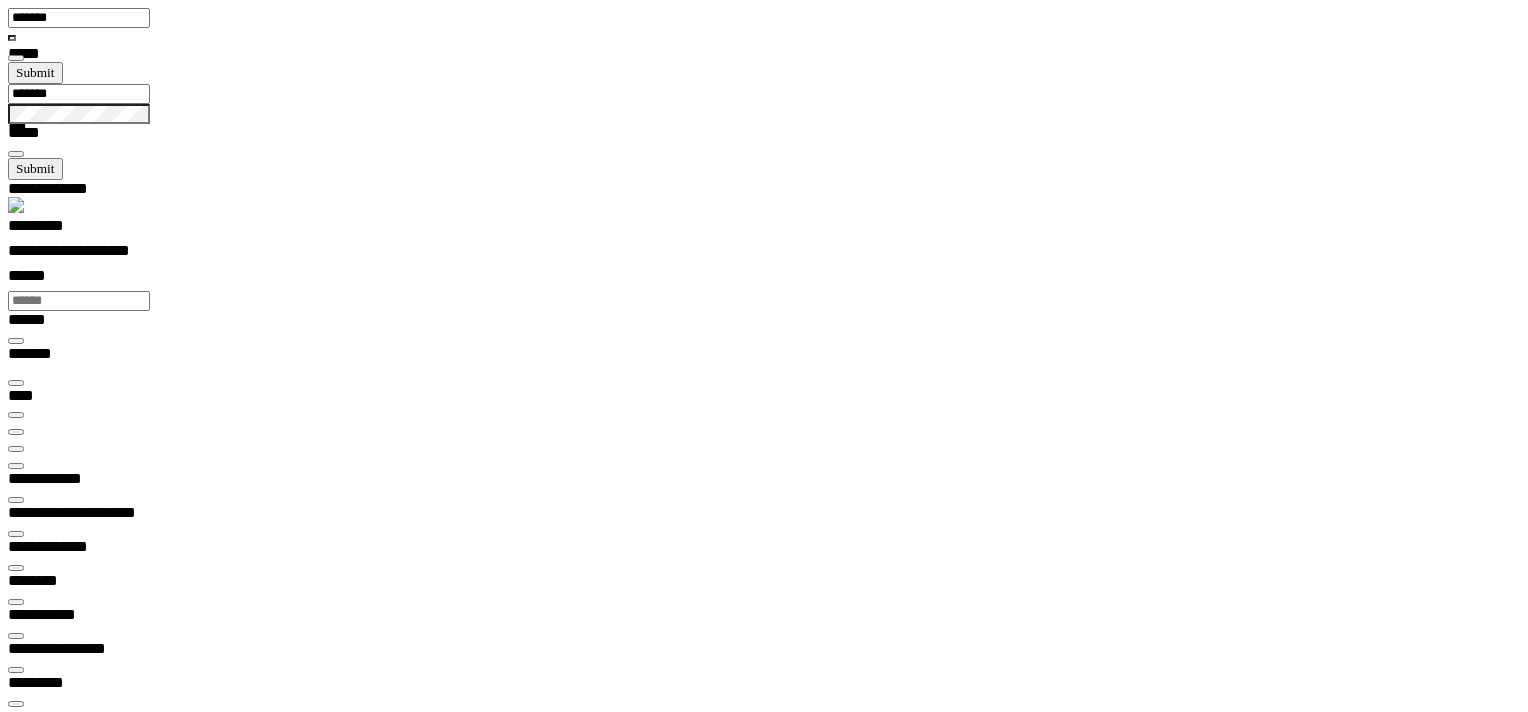 scroll, scrollTop: 0, scrollLeft: 0, axis: both 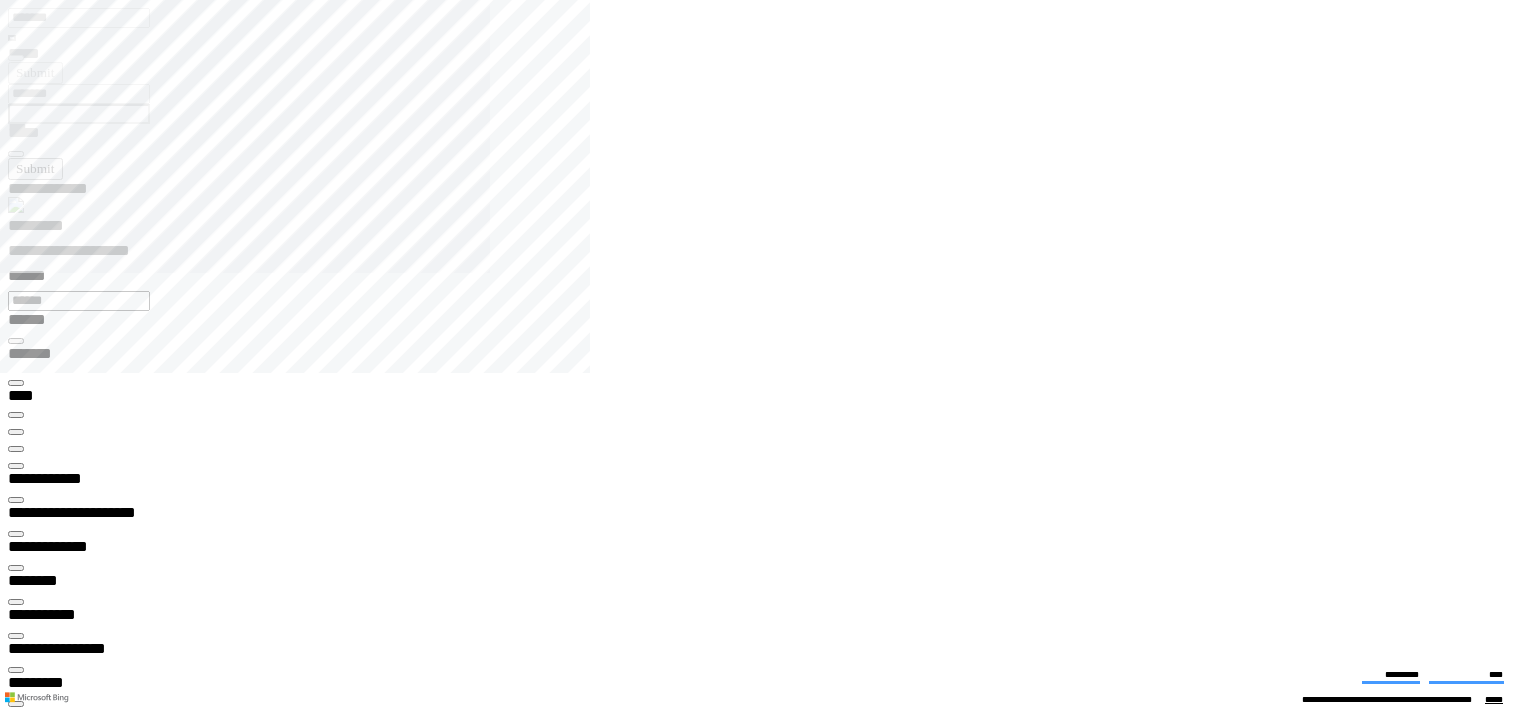 click on "**********" at bounding box center (450, 13373) 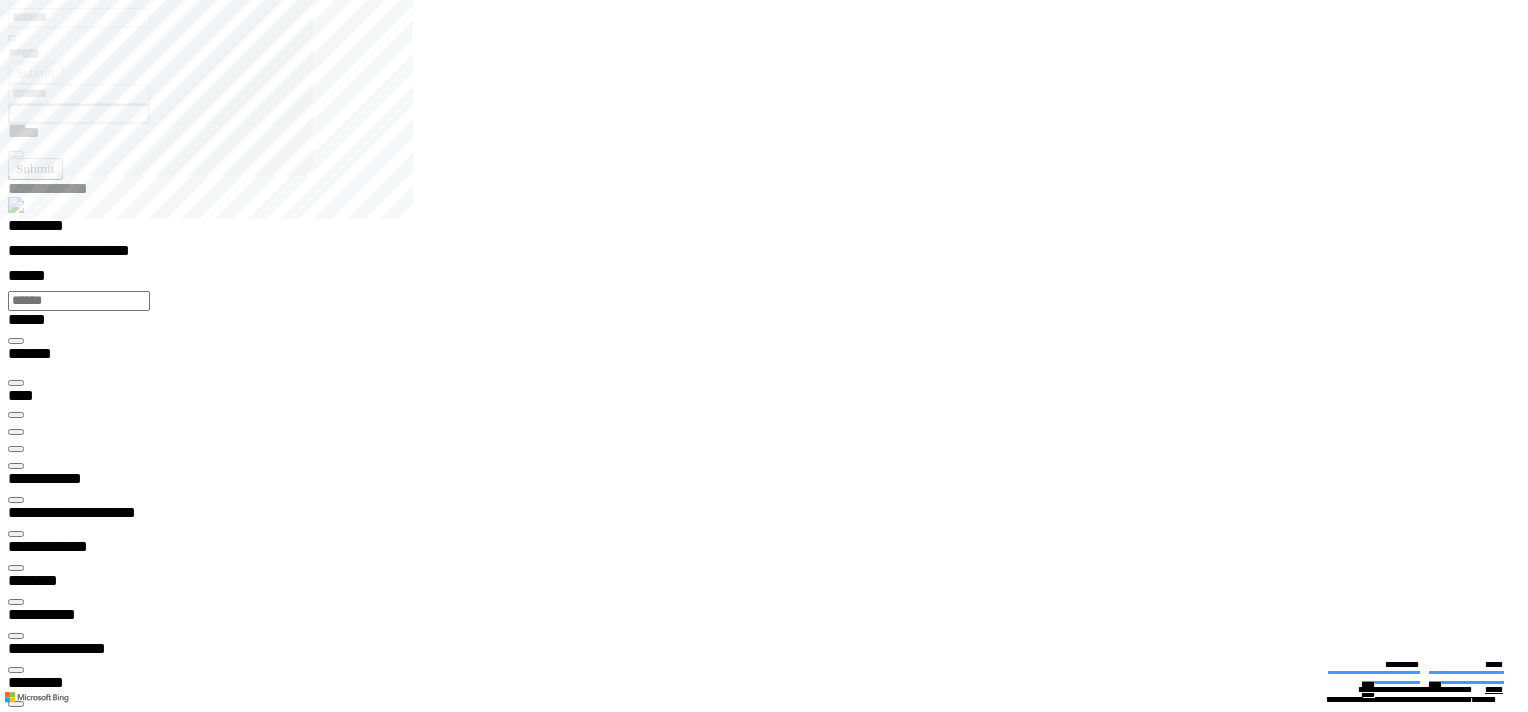 type on "*********" 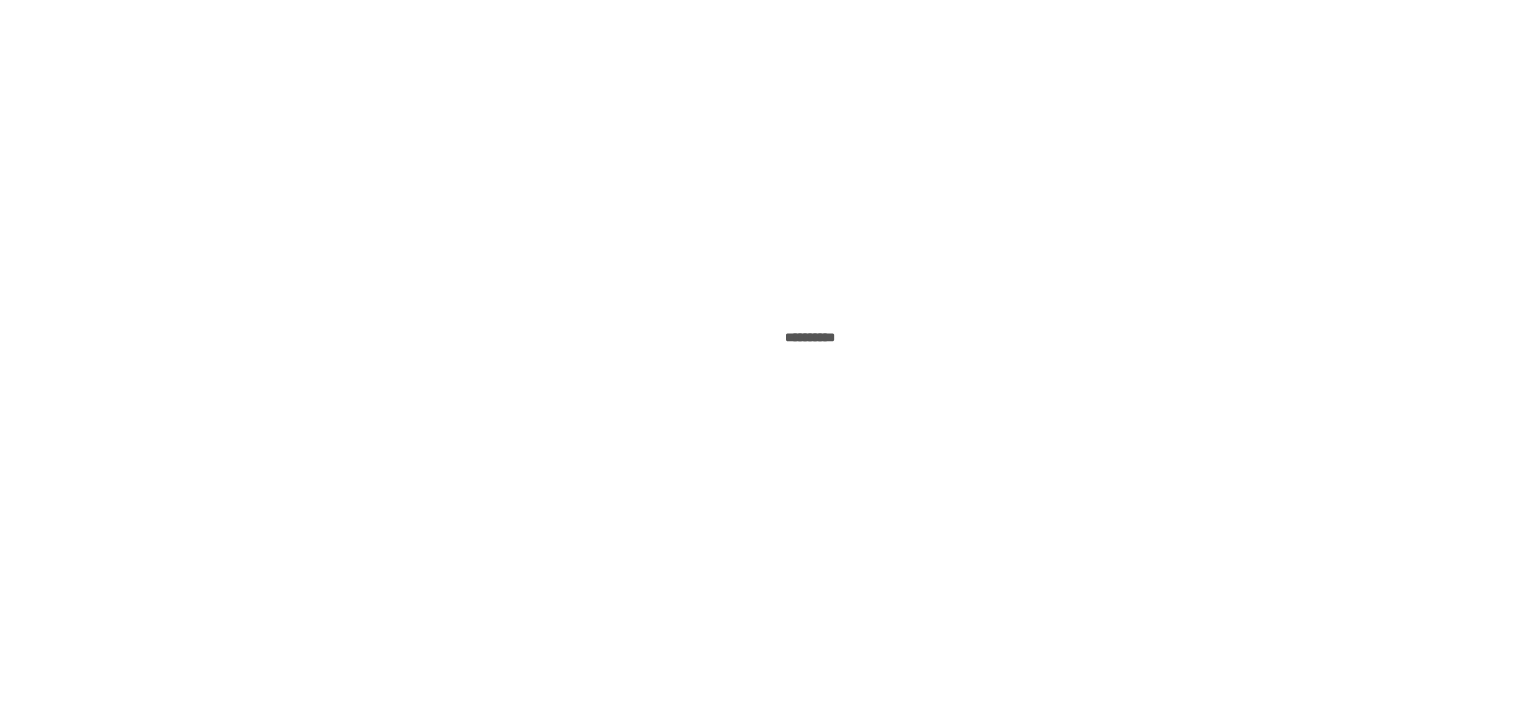 scroll, scrollTop: 0, scrollLeft: 0, axis: both 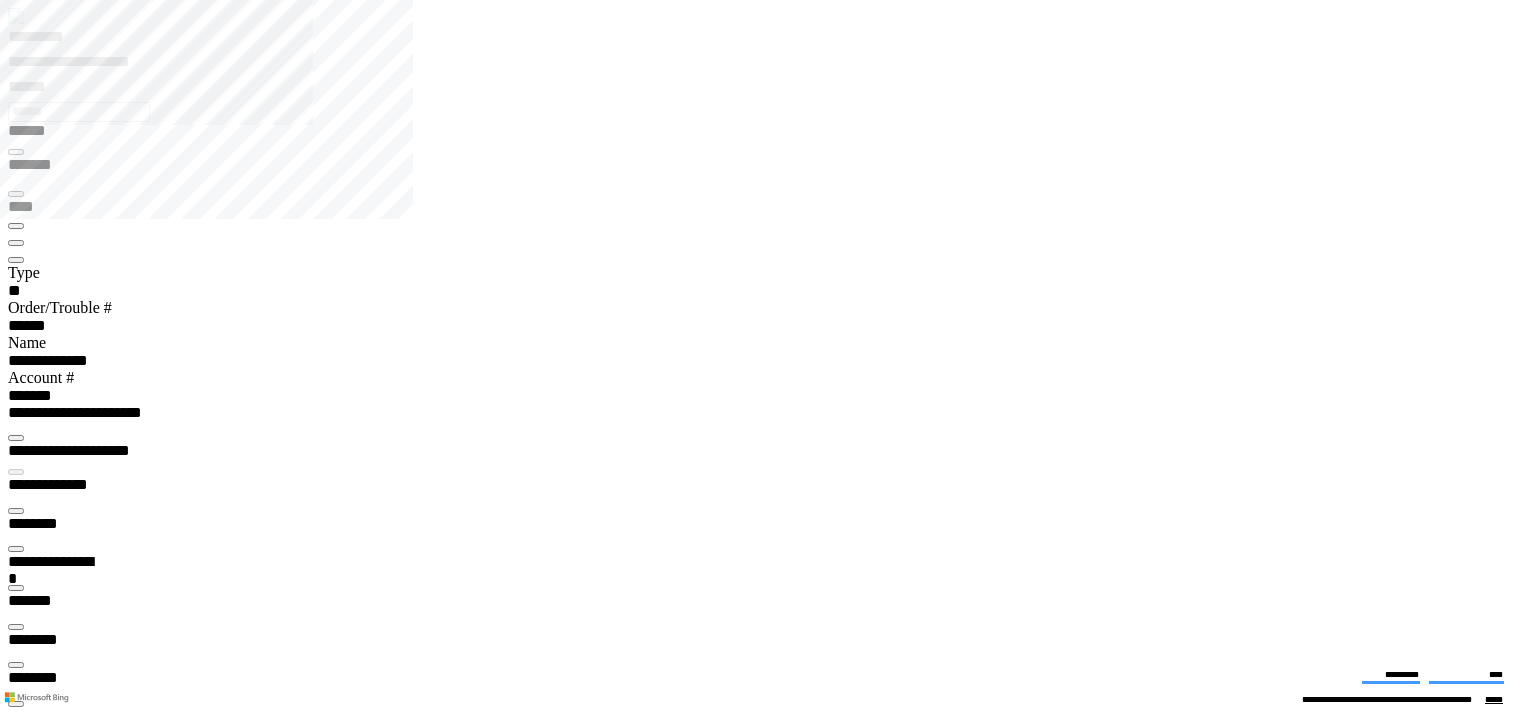 type on "*********" 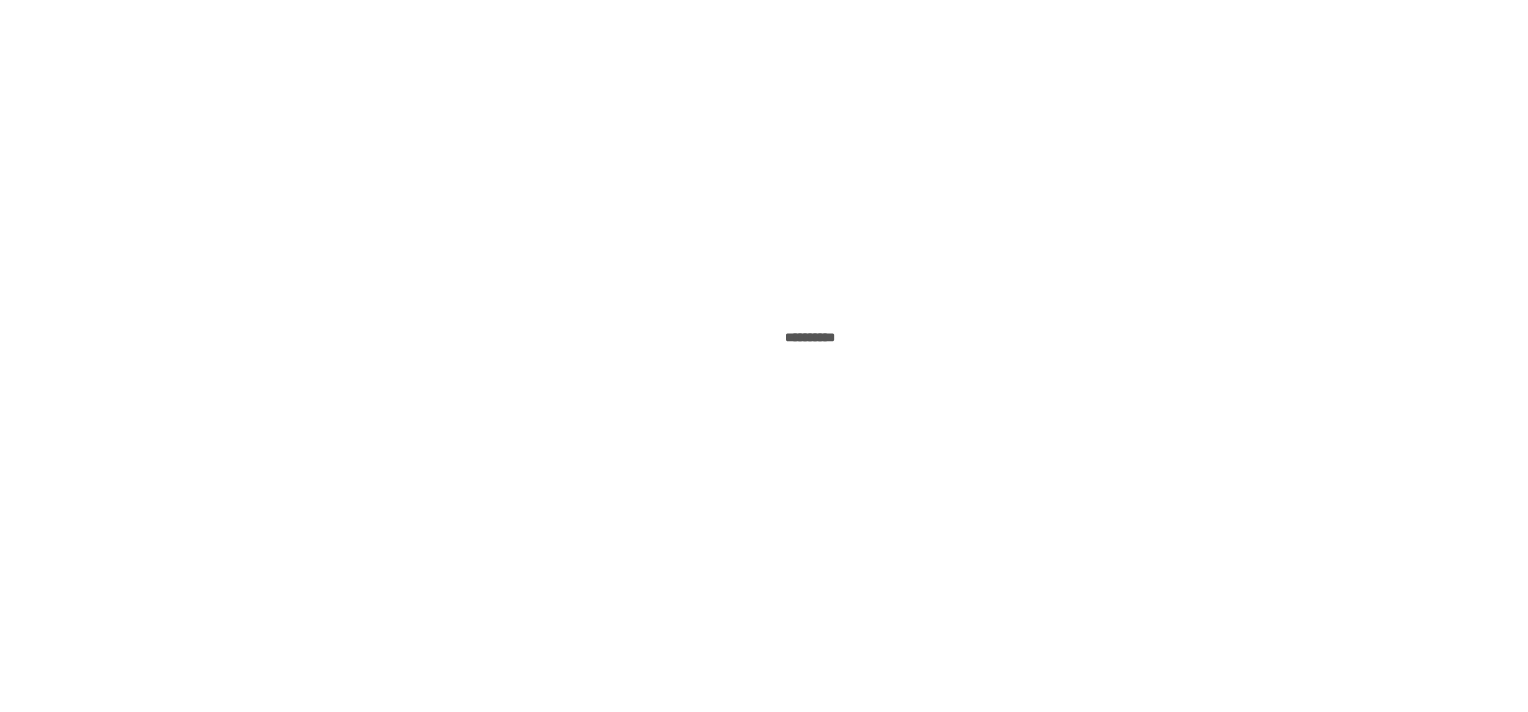 scroll, scrollTop: 0, scrollLeft: 0, axis: both 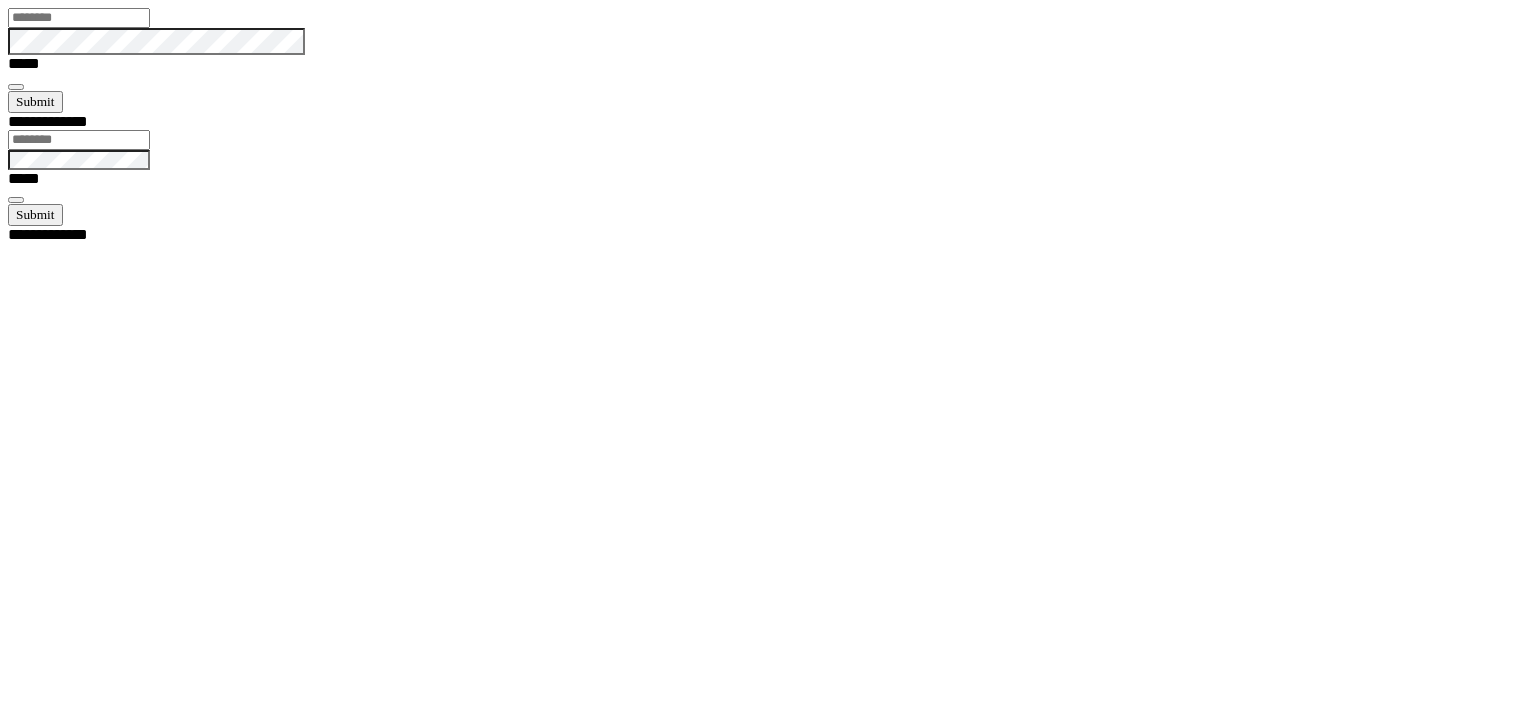 type on "*******" 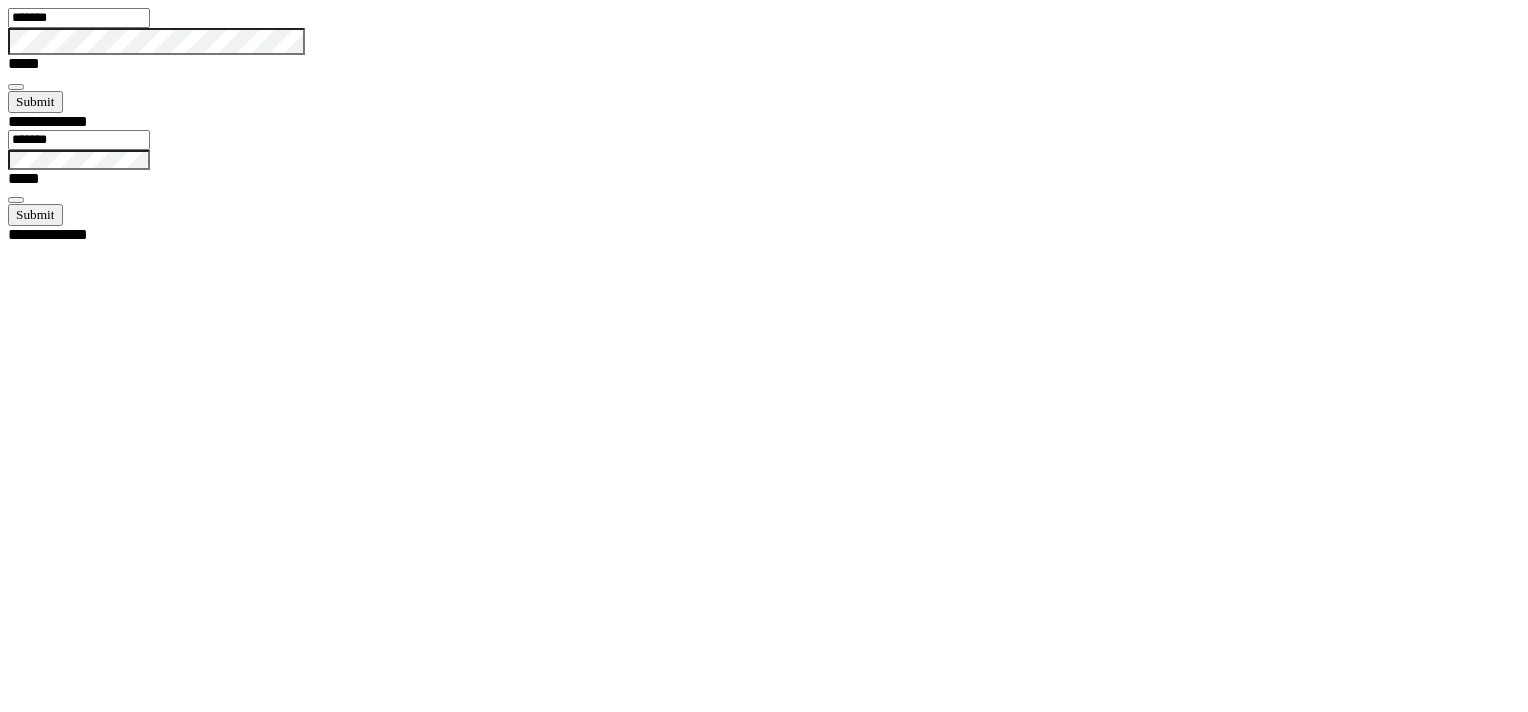 click at bounding box center (16, 87) 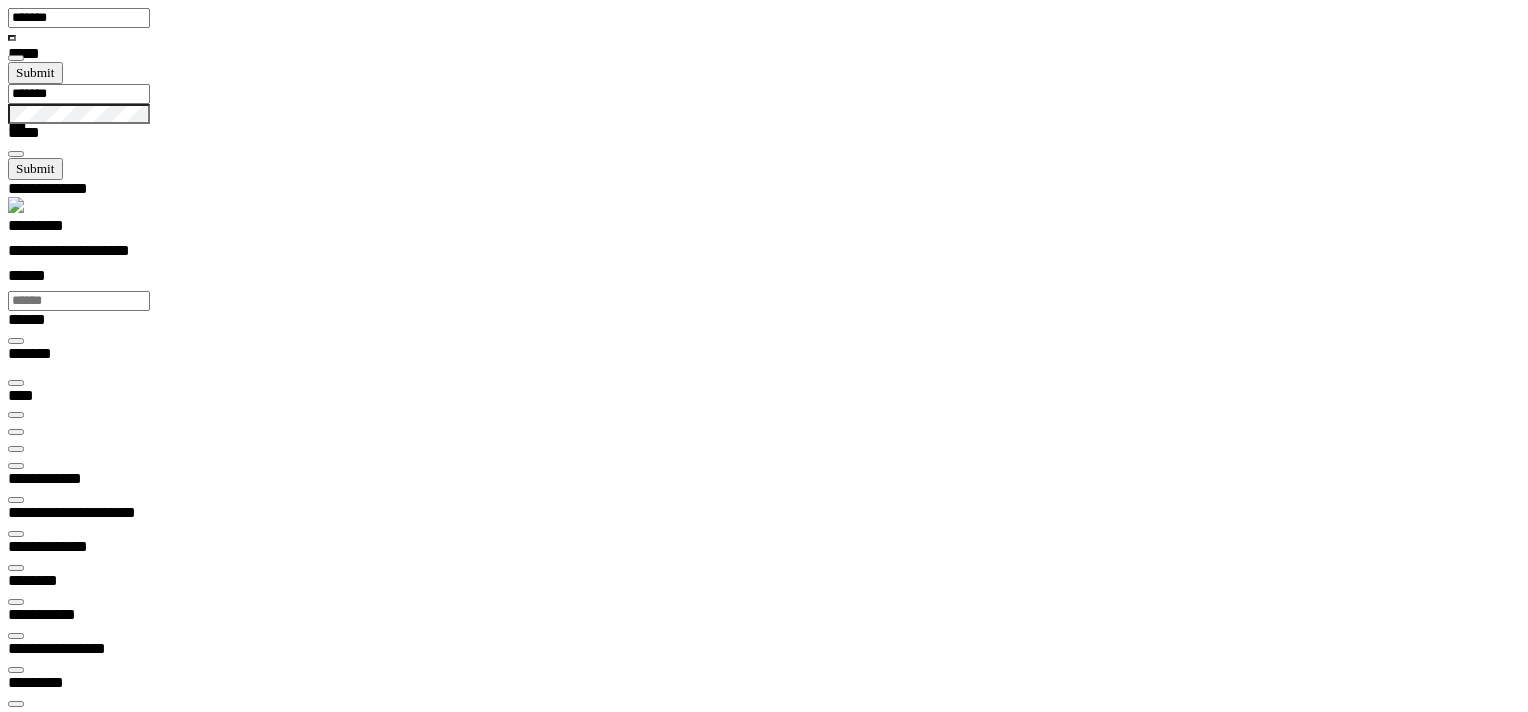 click at bounding box center [16, 449] 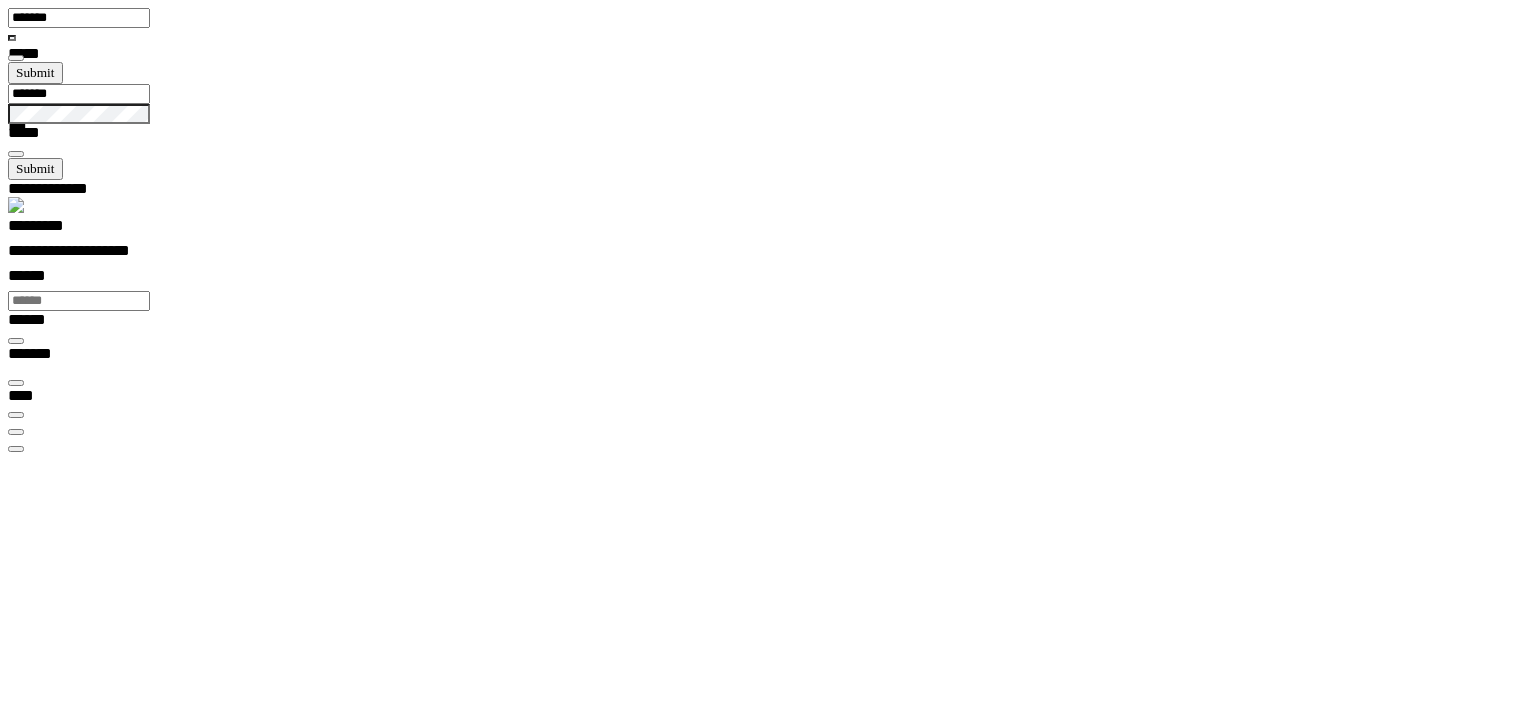 scroll, scrollTop: 99392, scrollLeft: 99800, axis: both 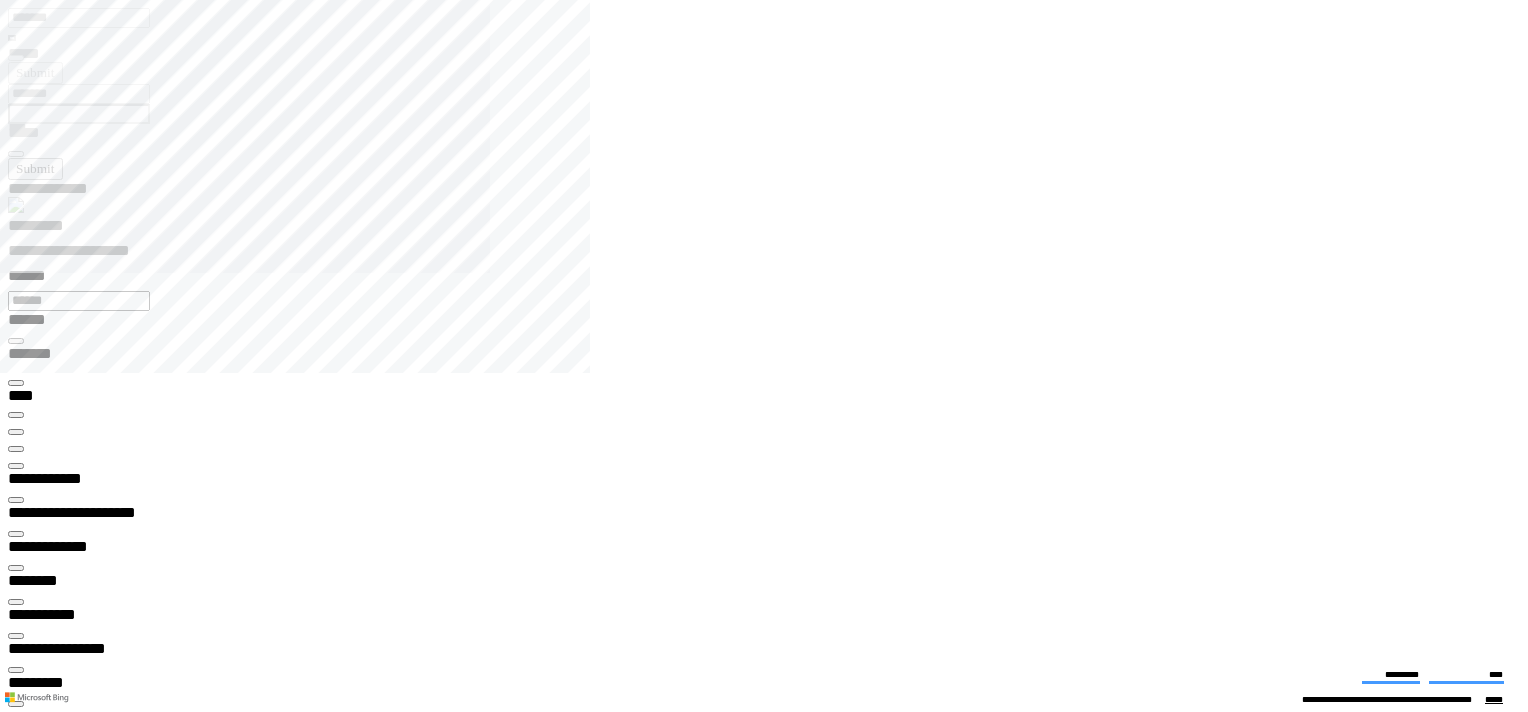 click on "**********" at bounding box center (450, 13373) 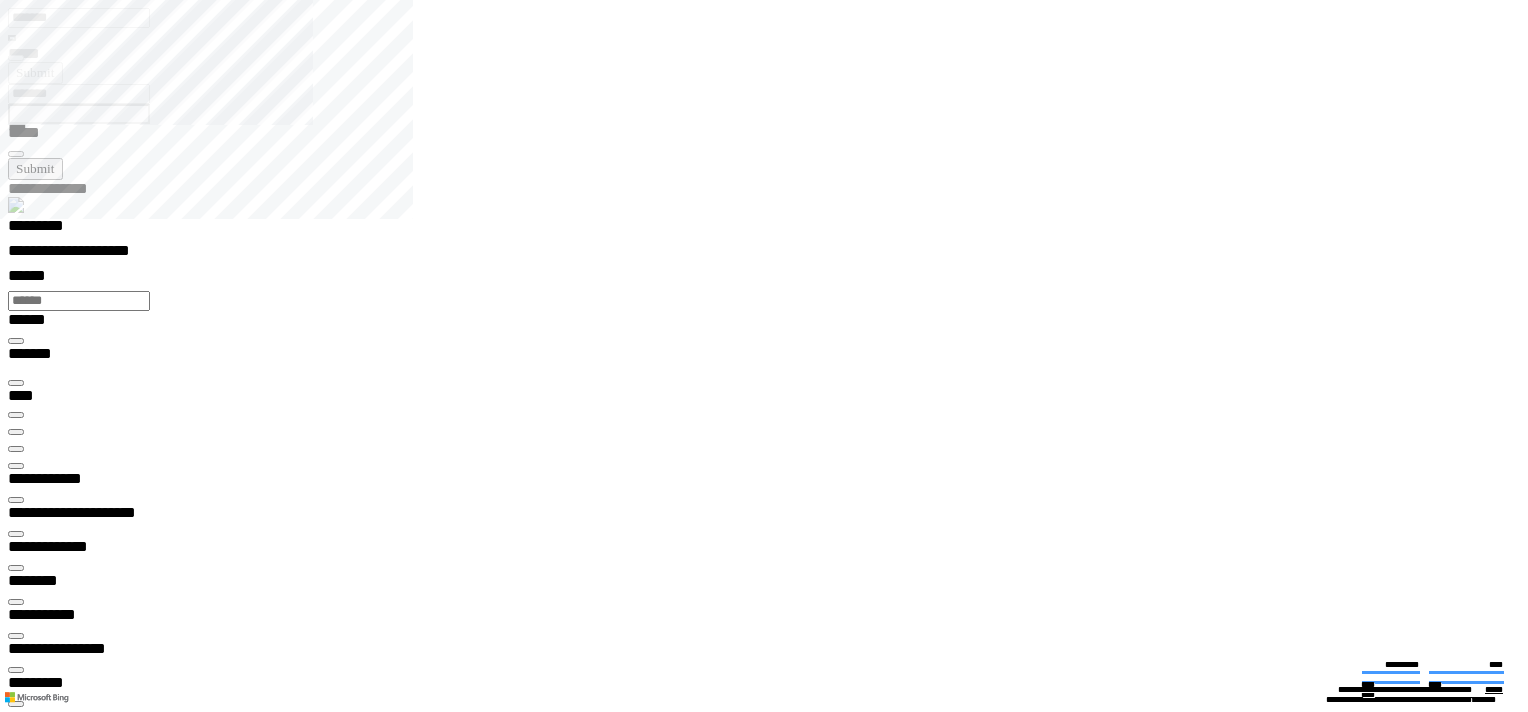type on "*********" 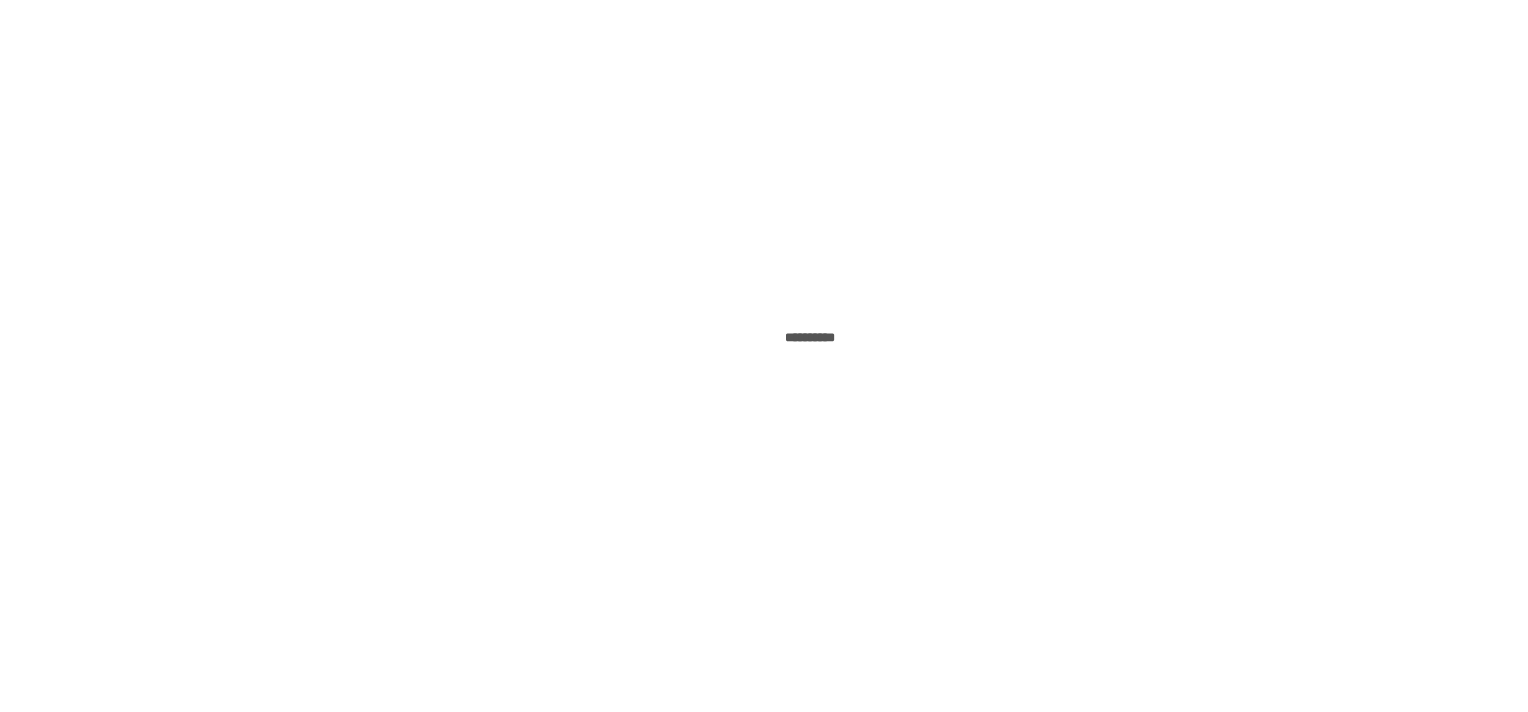 scroll, scrollTop: 0, scrollLeft: 0, axis: both 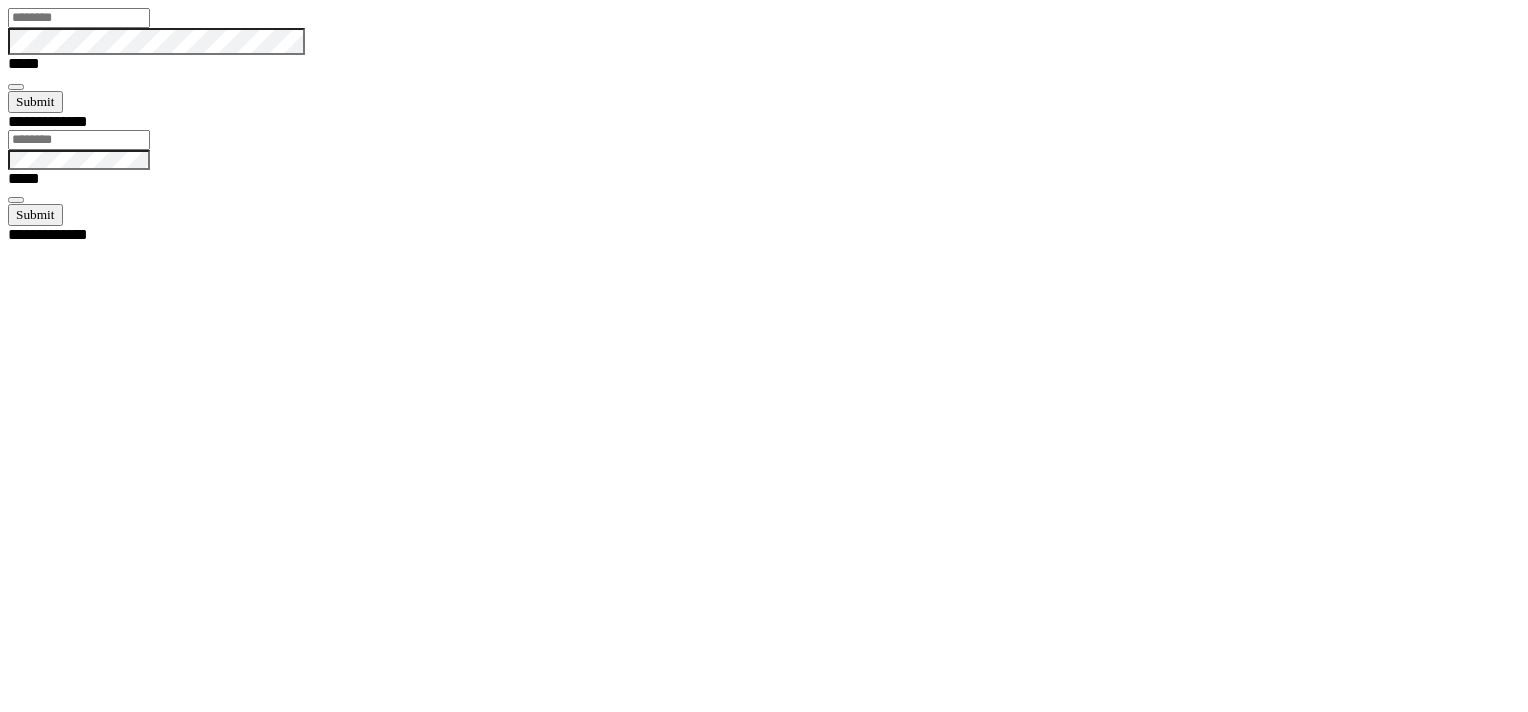 type on "*******" 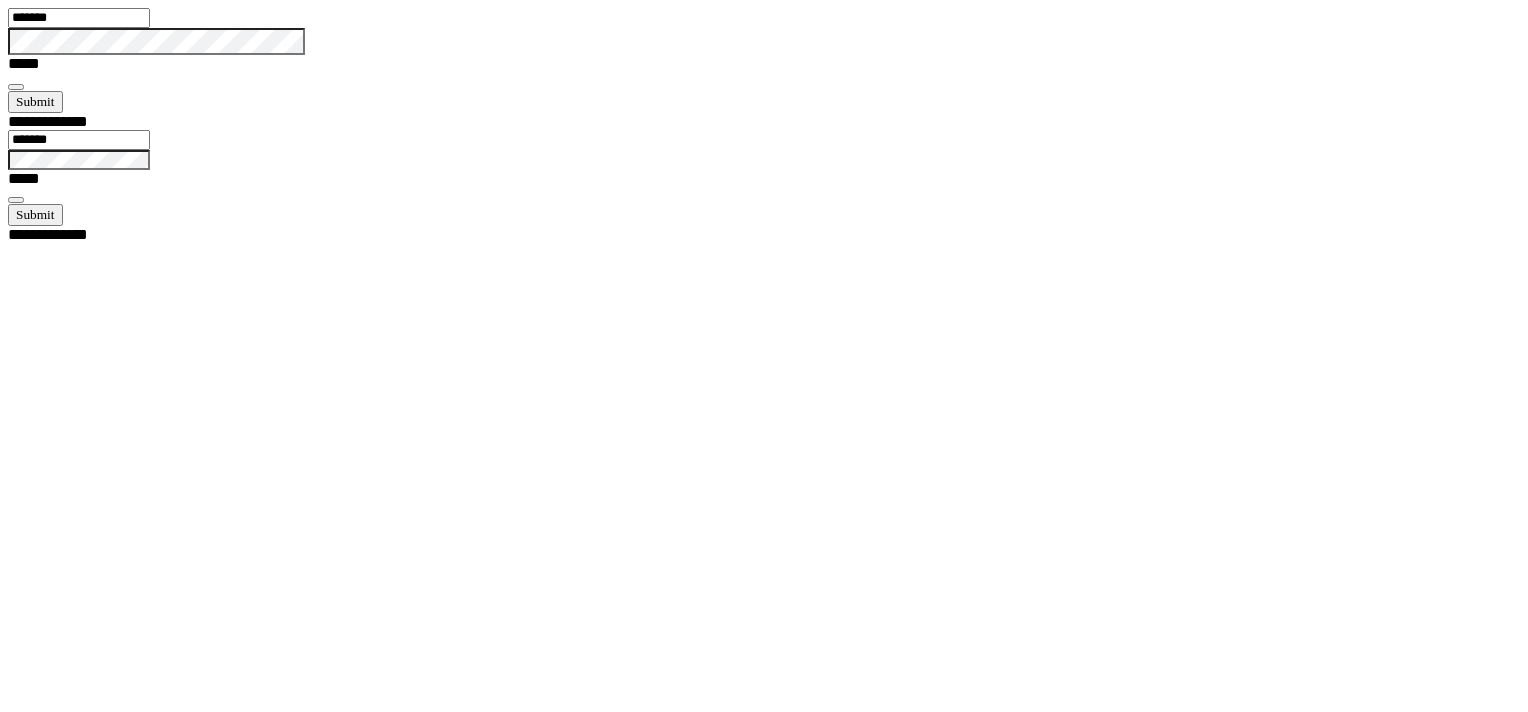 click at bounding box center [16, 87] 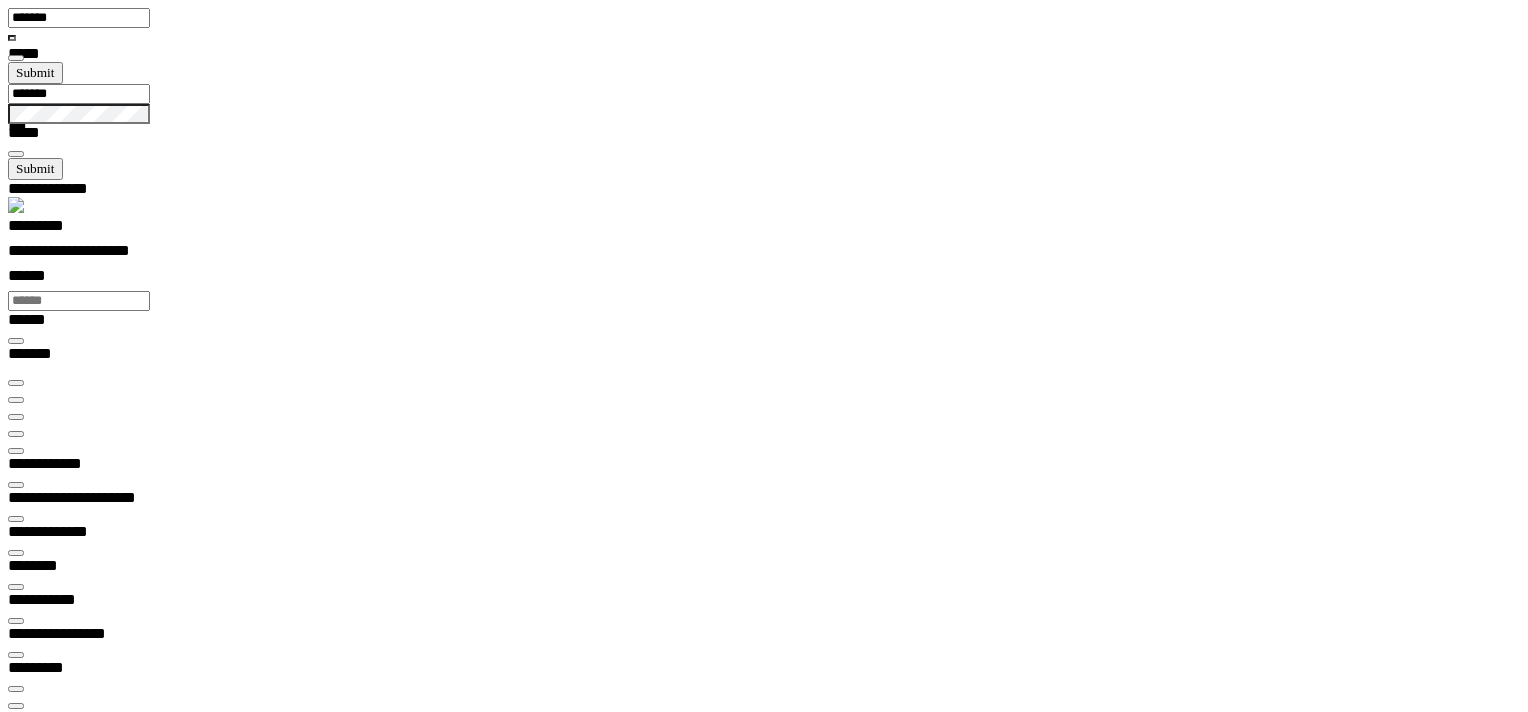 click at bounding box center [16, 434] 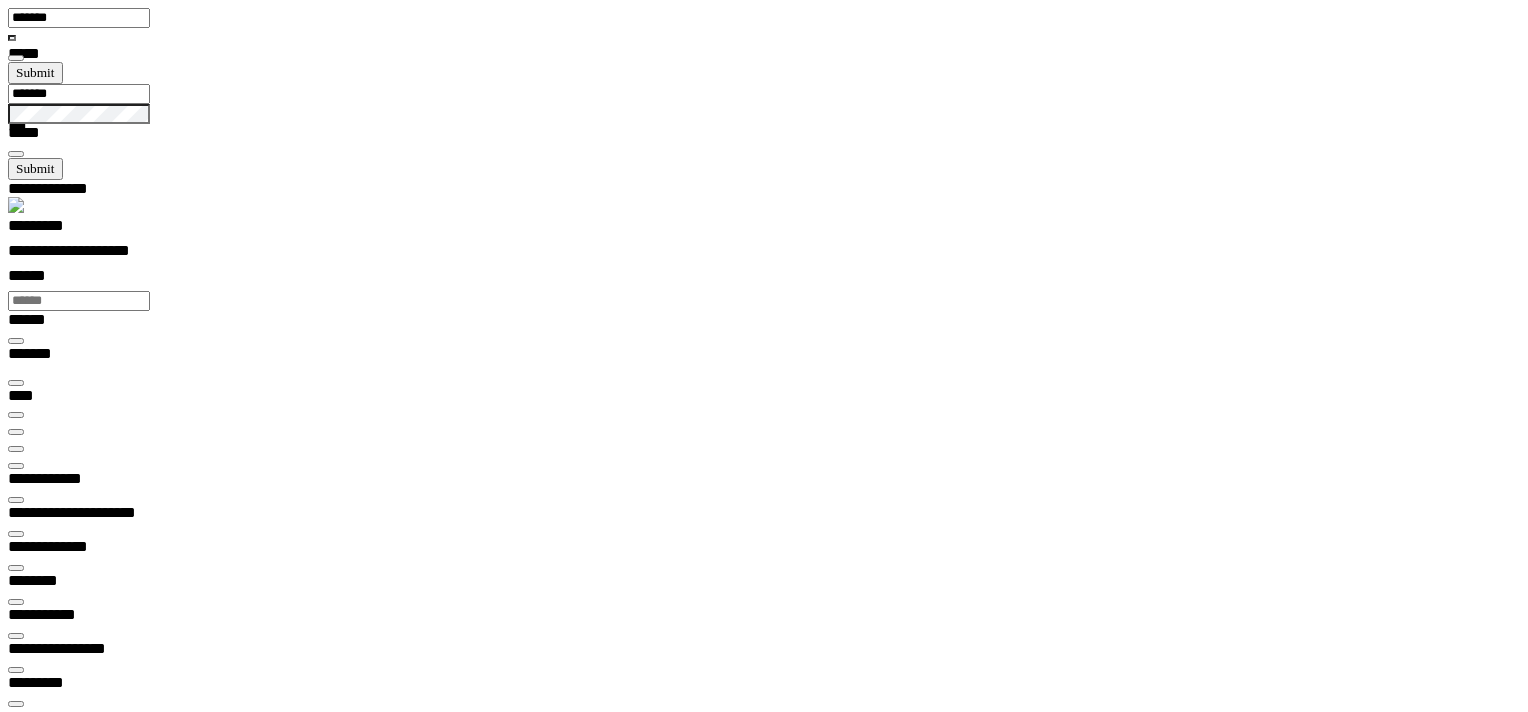 click at bounding box center [16, 11644] 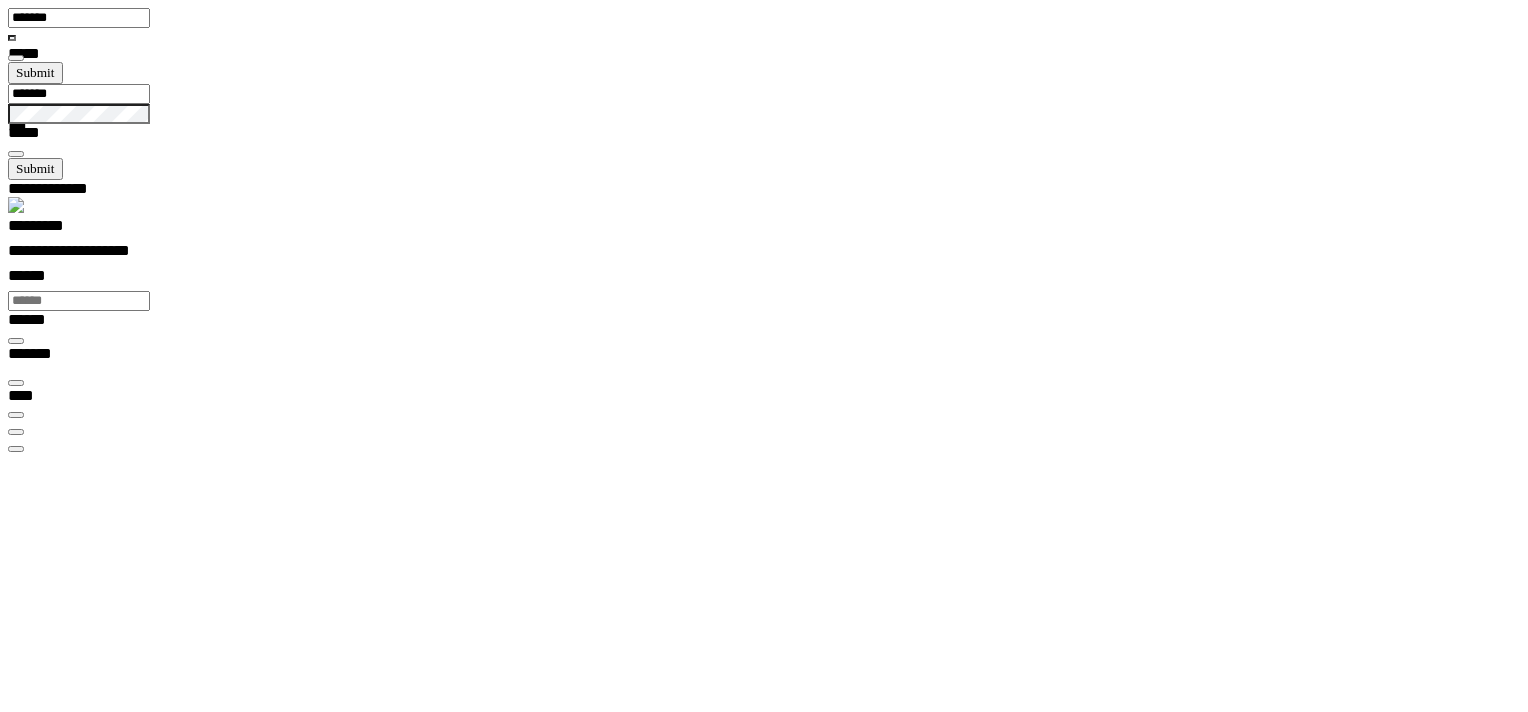 scroll, scrollTop: 99392, scrollLeft: 99800, axis: both 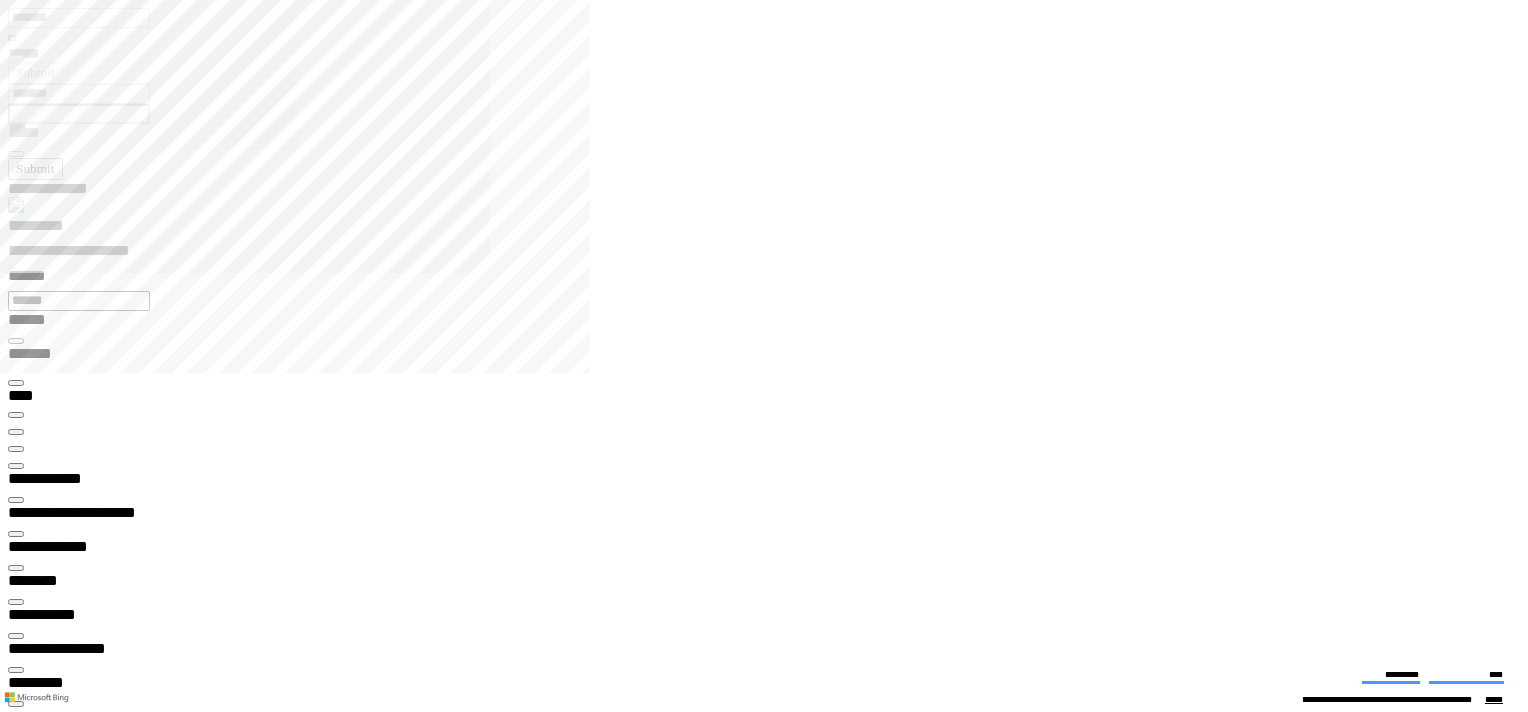 click on "**********" at bounding box center [67, 13373] 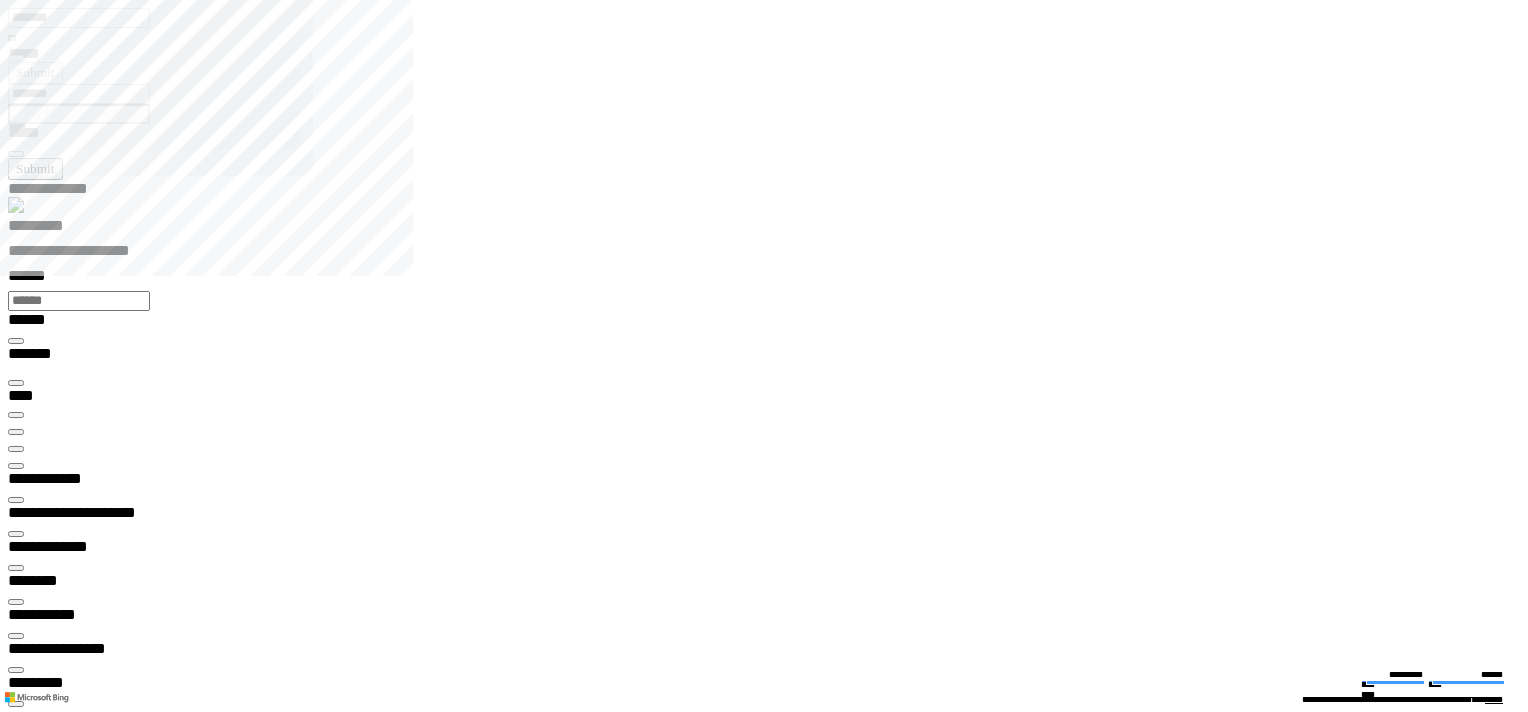 type on "*********" 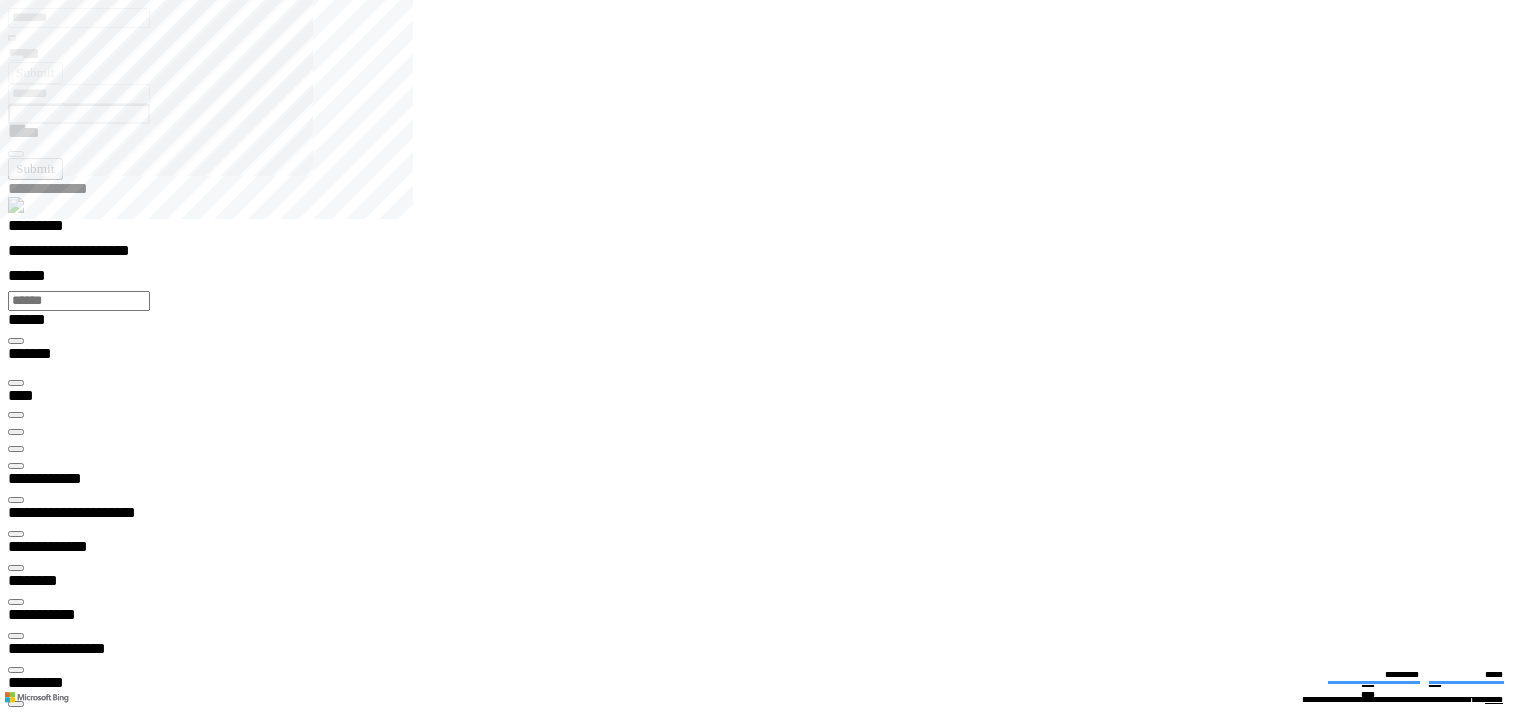 click at bounding box center (16, 19260) 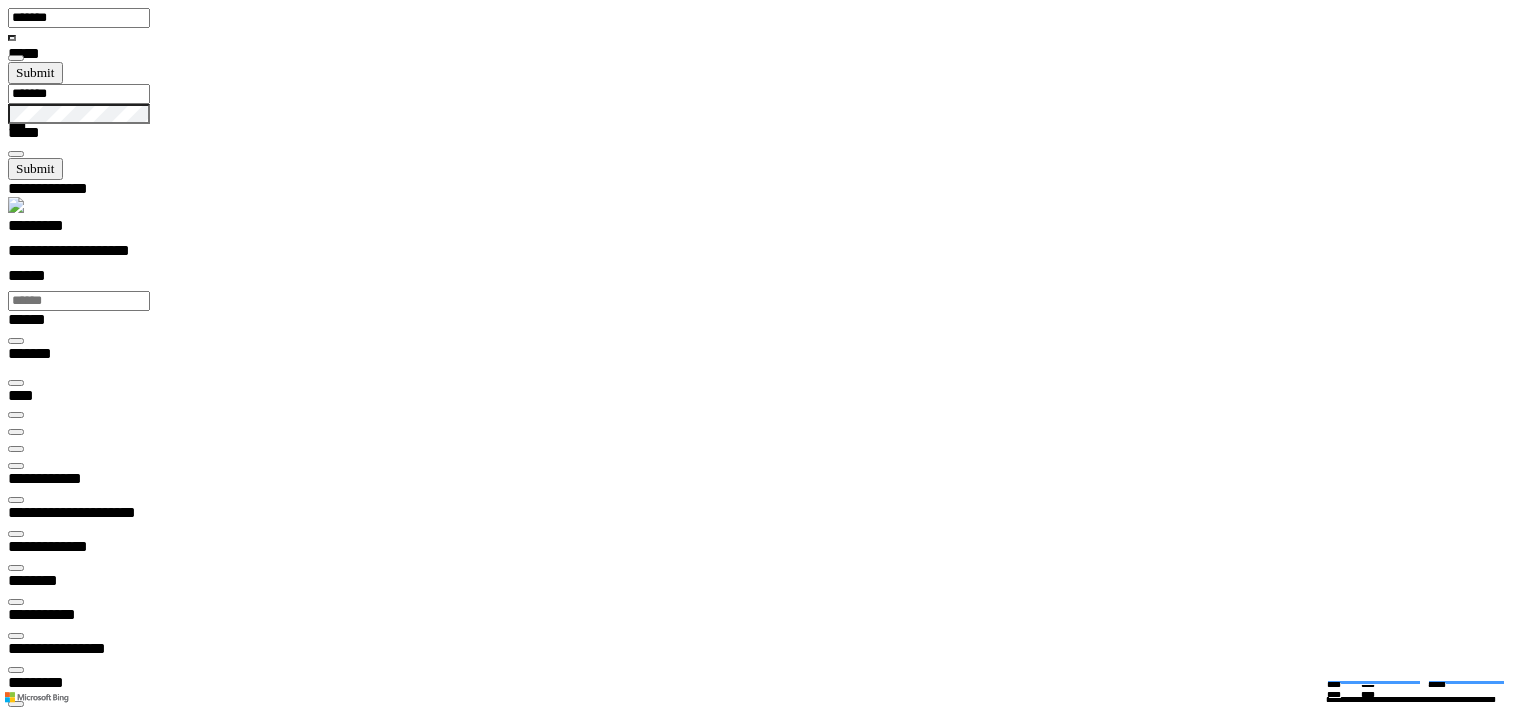 scroll, scrollTop: 99964, scrollLeft: 99601, axis: both 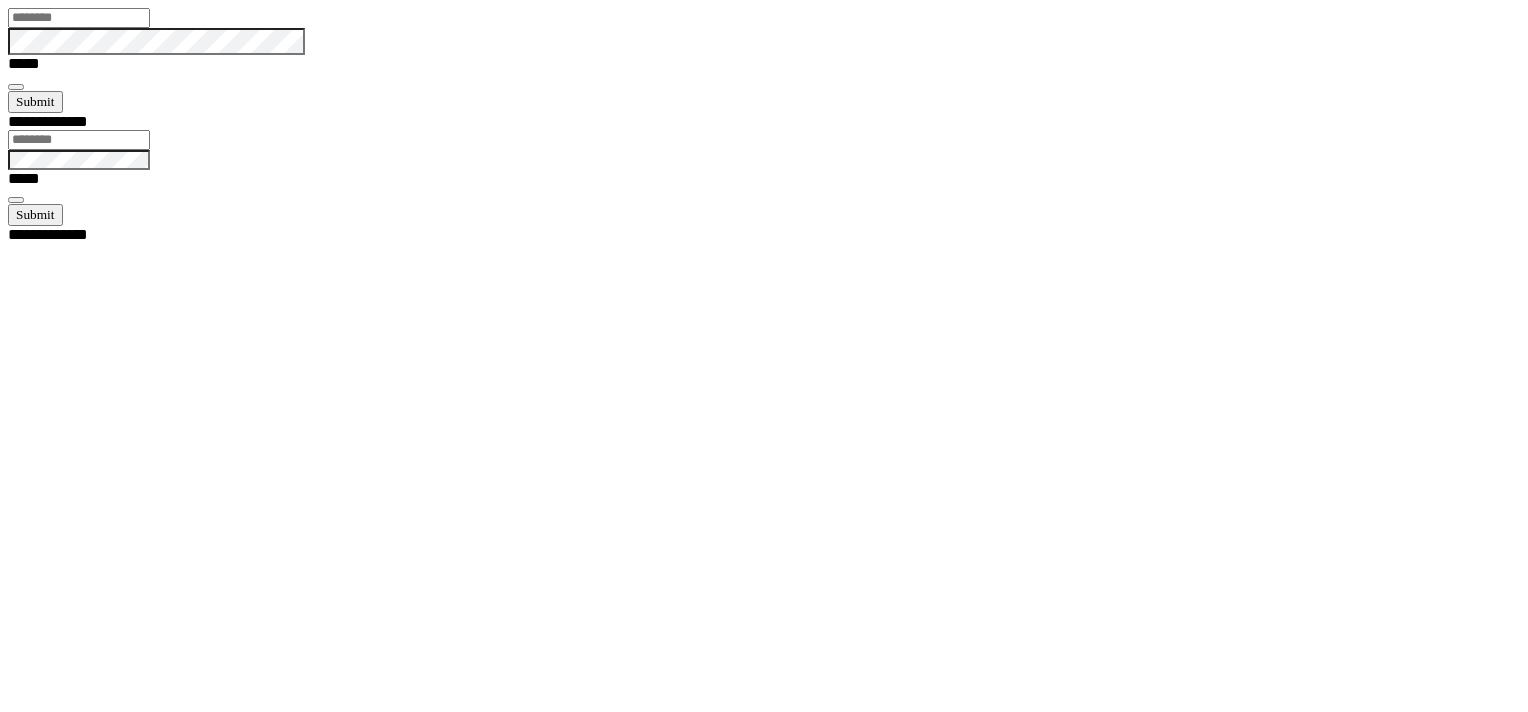 type on "*******" 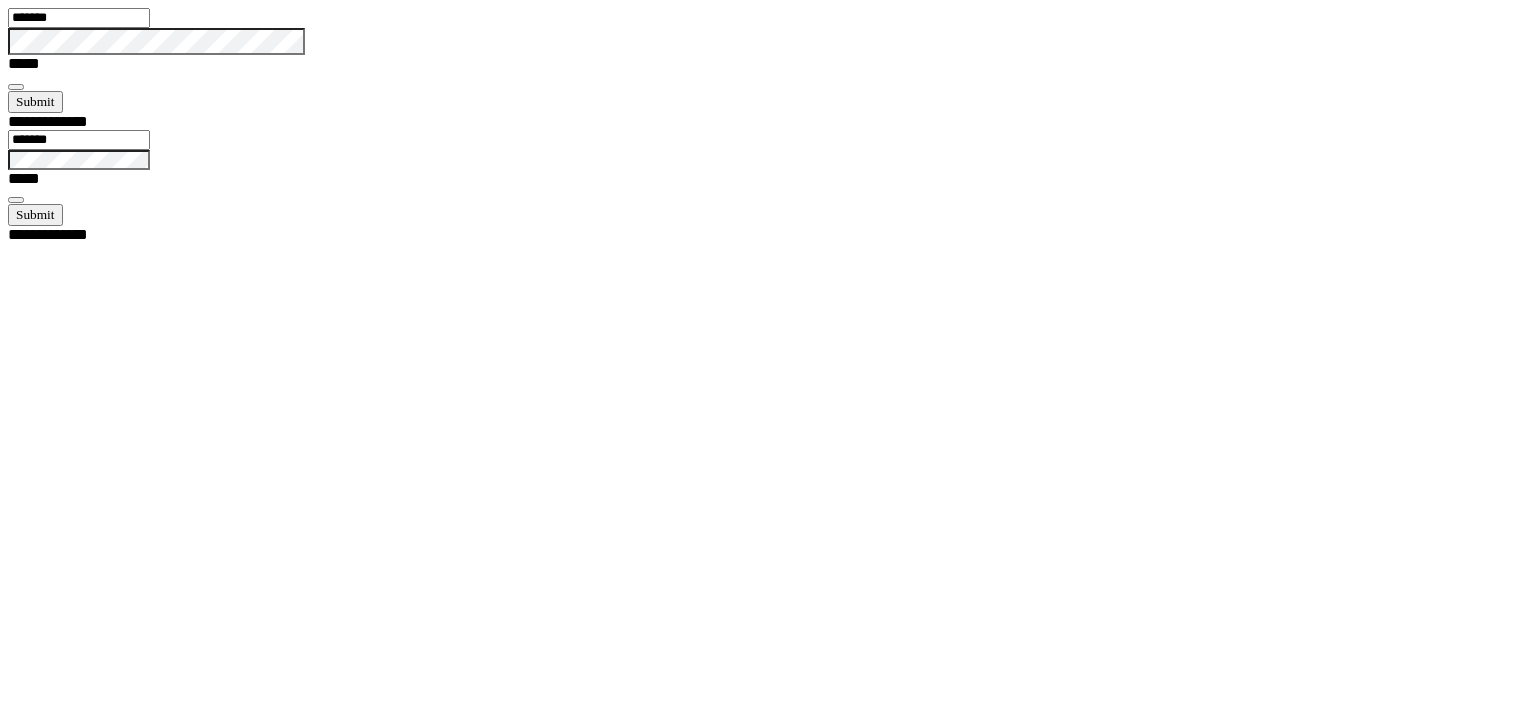 click at bounding box center (16, 87) 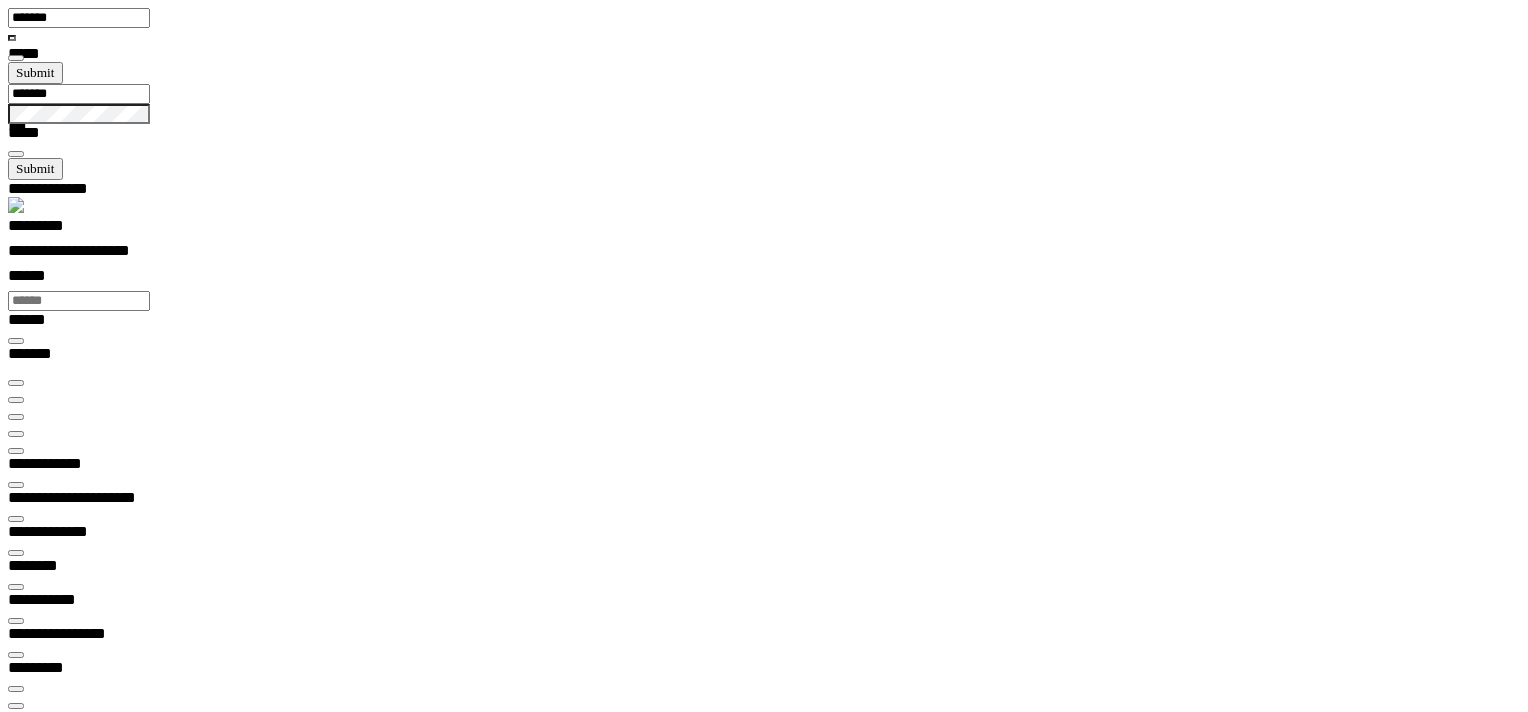 click at bounding box center (16, 434) 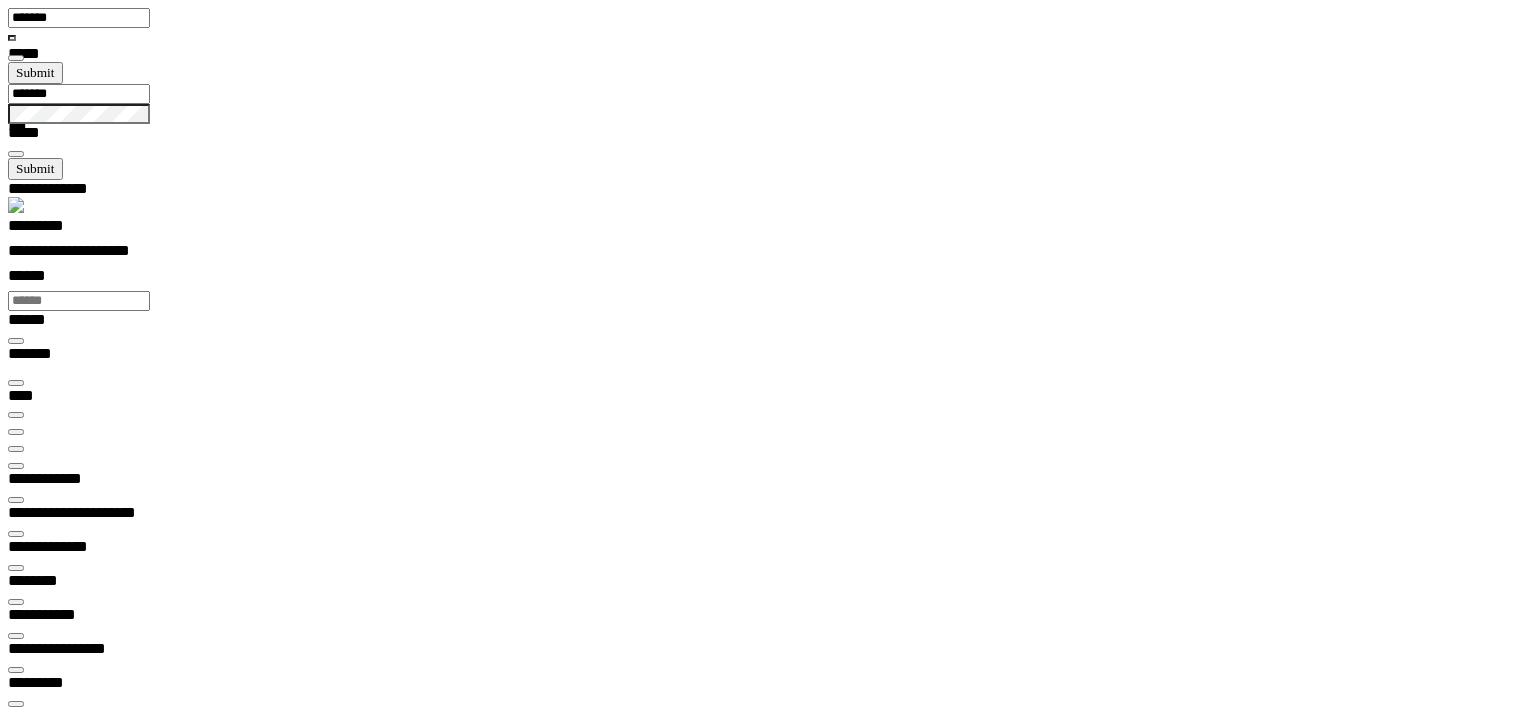 click at bounding box center [16, 11644] 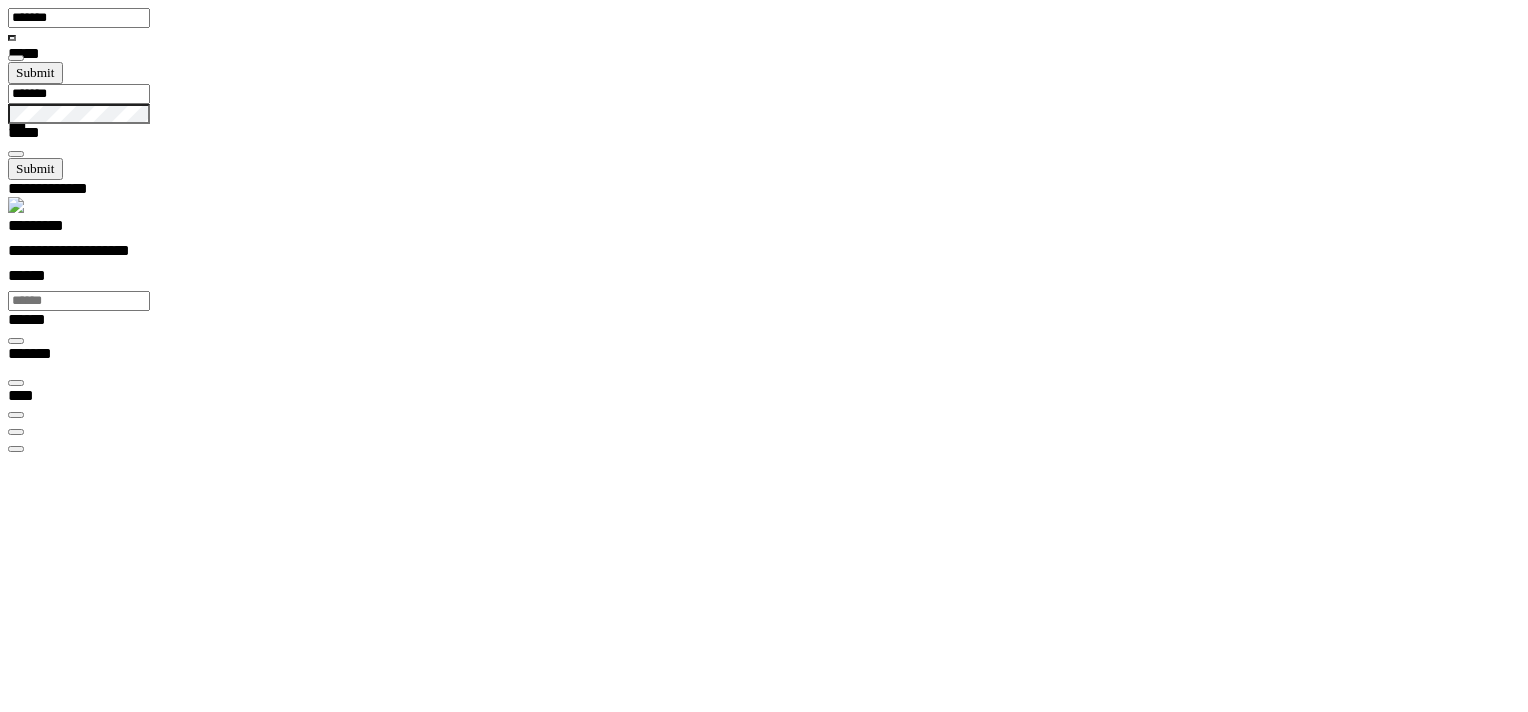 scroll, scrollTop: 0, scrollLeft: 0, axis: both 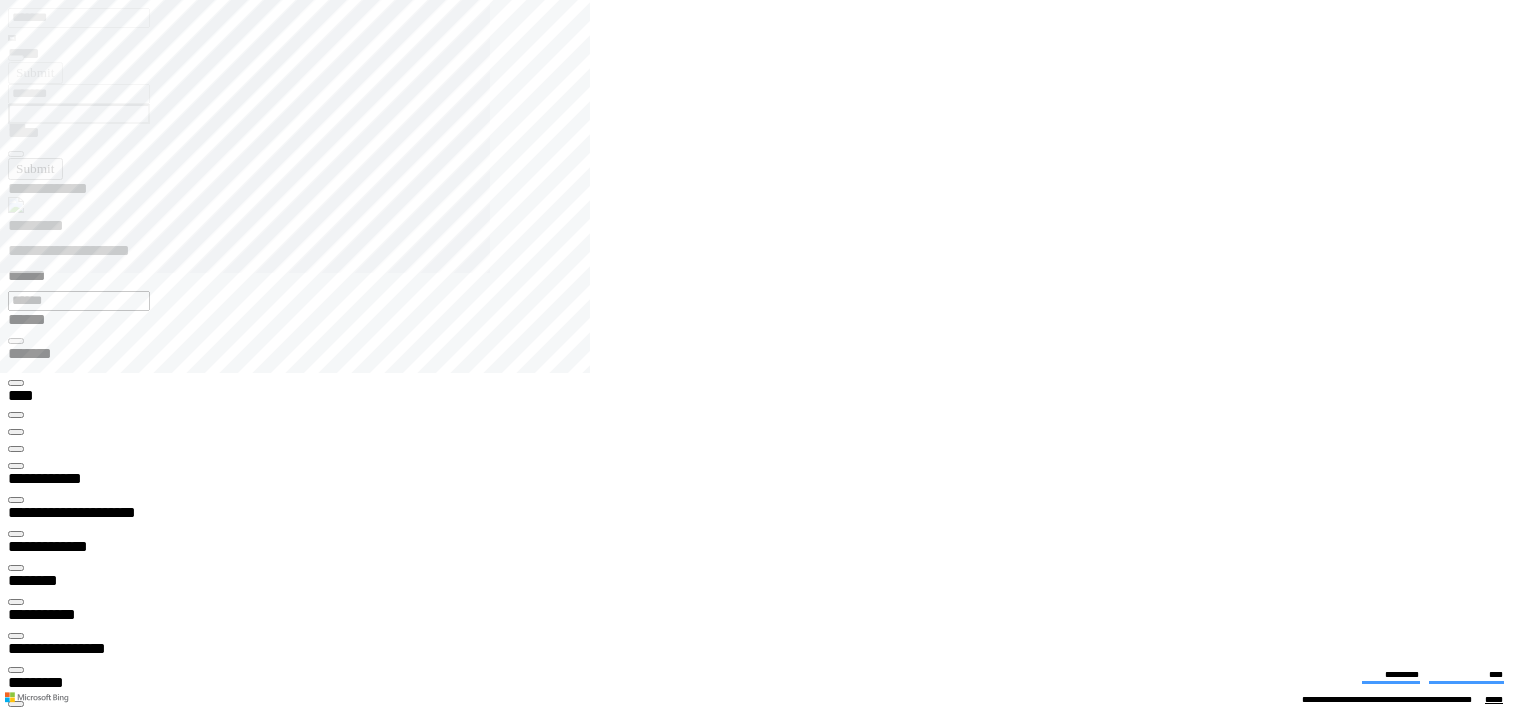 click on "**********" at bounding box center [450, 13373] 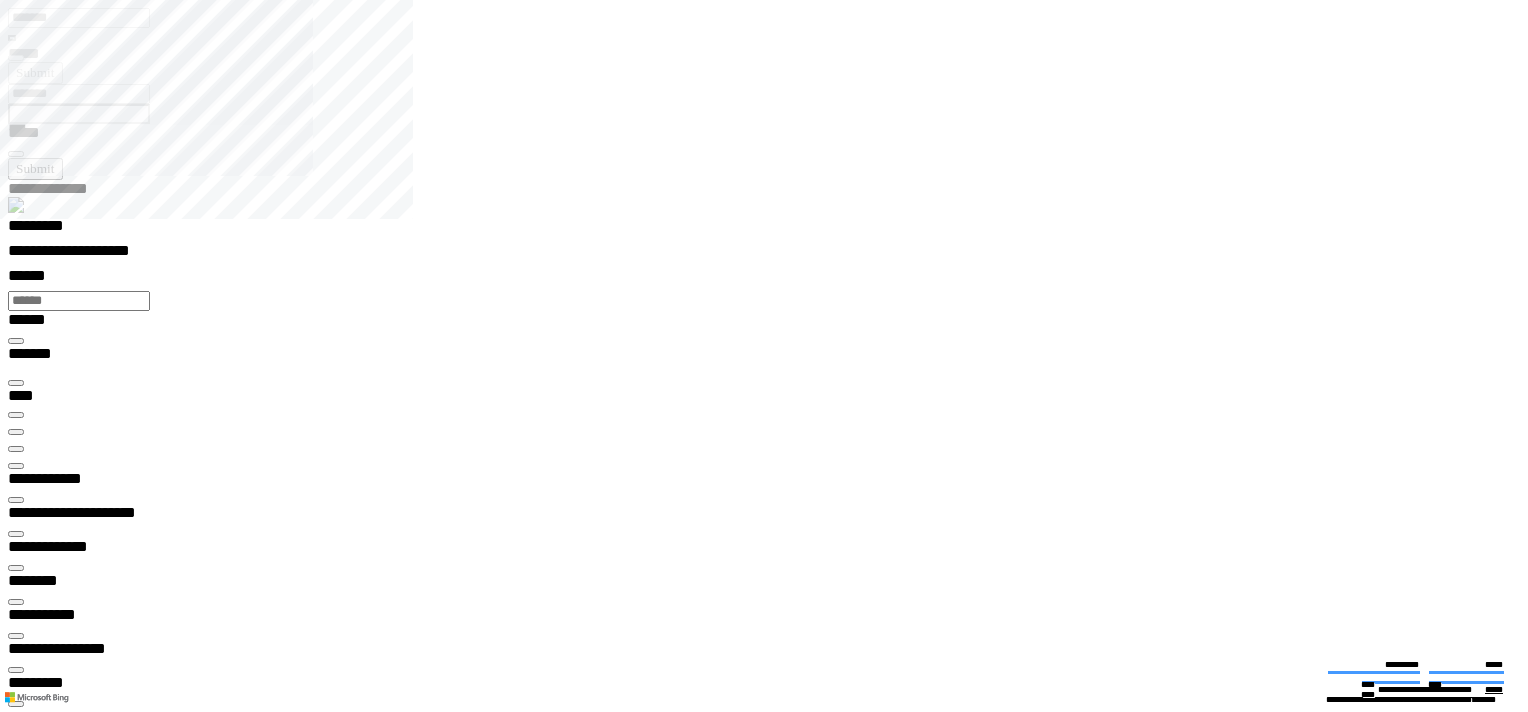 click at bounding box center [16, 18914] 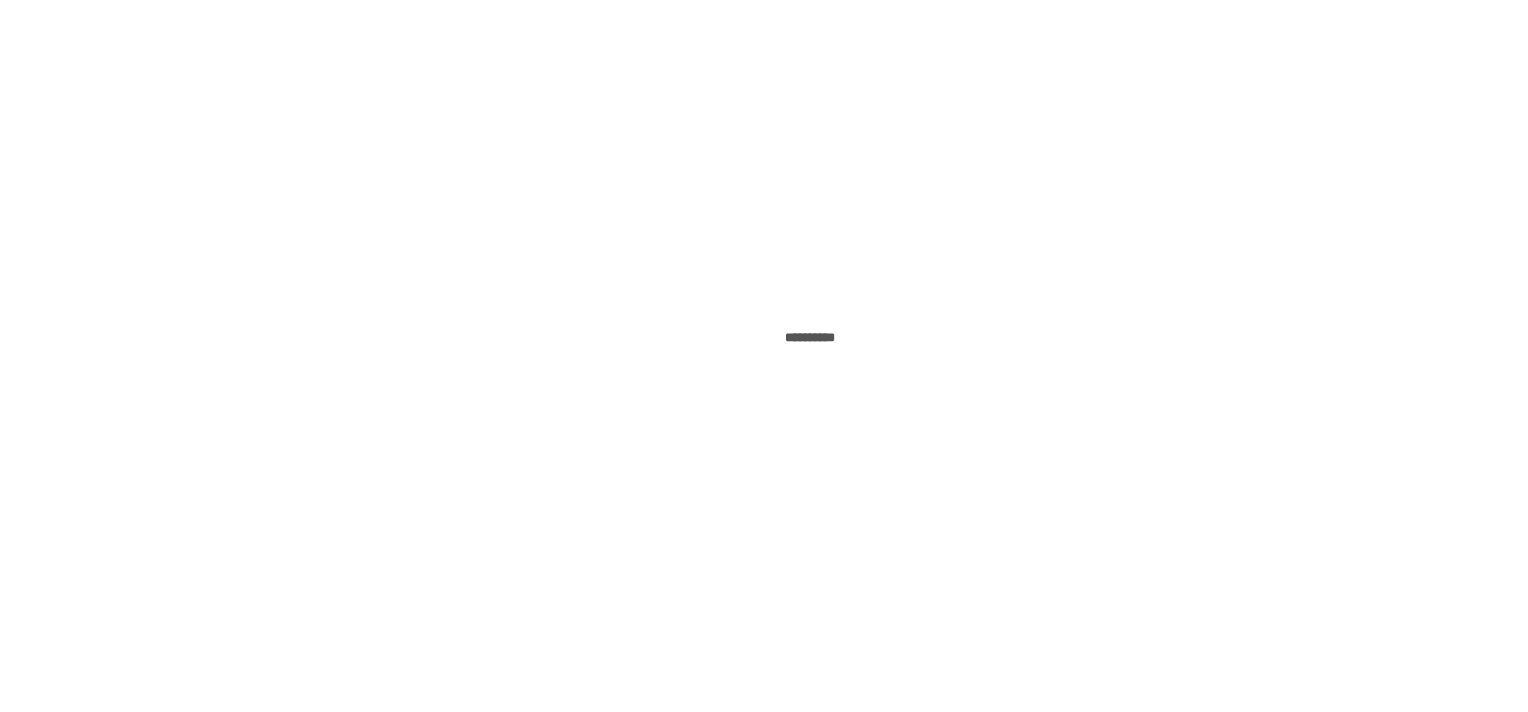 scroll, scrollTop: 0, scrollLeft: 0, axis: both 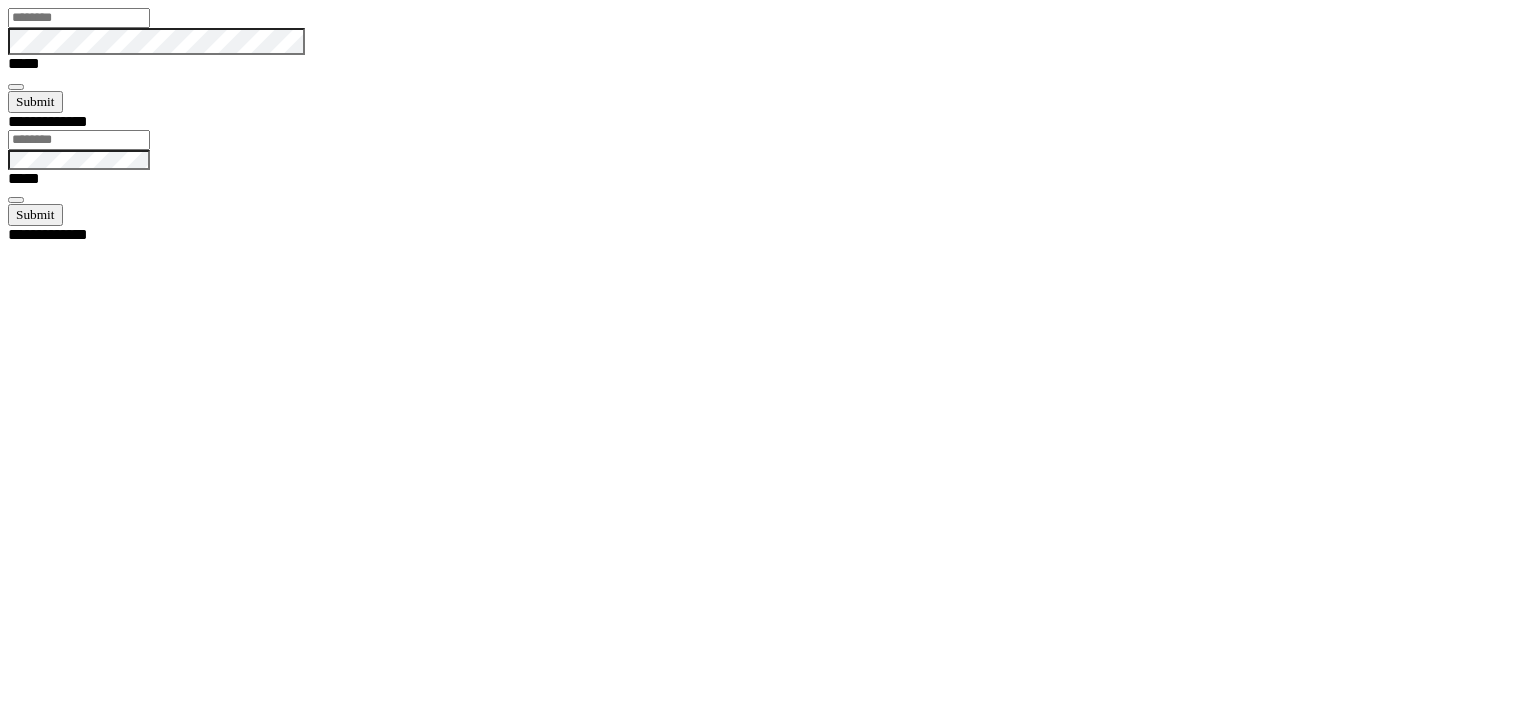 type on "*******" 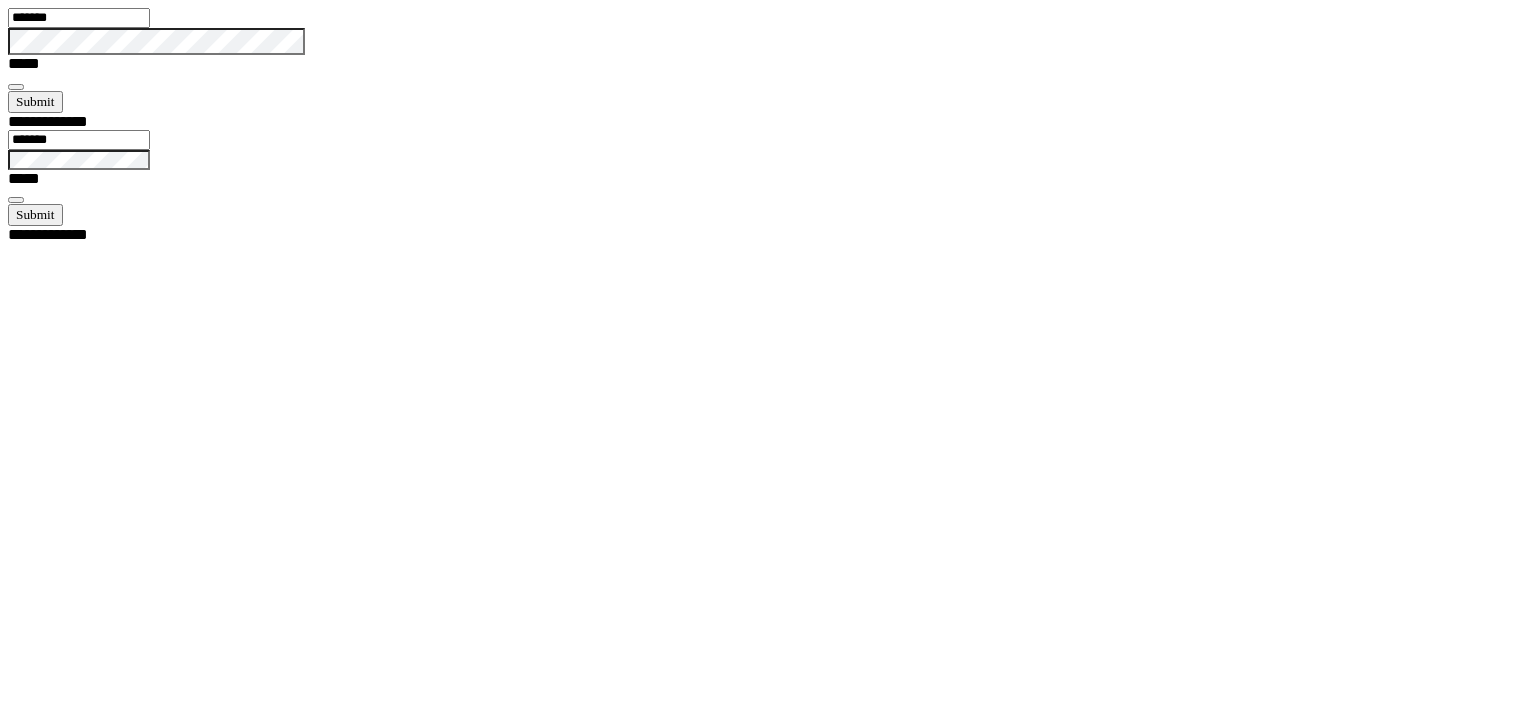 click at bounding box center (16, 87) 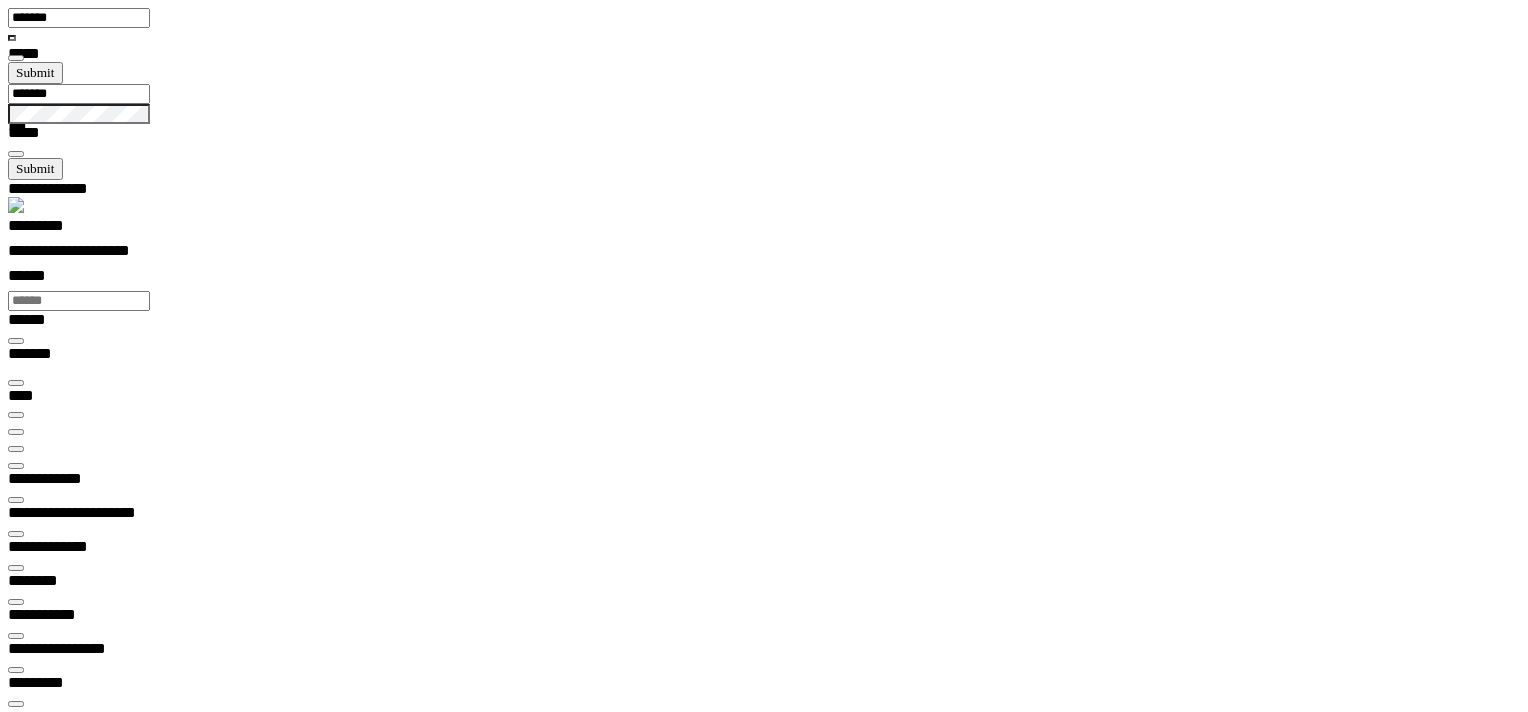 click at bounding box center (16, 449) 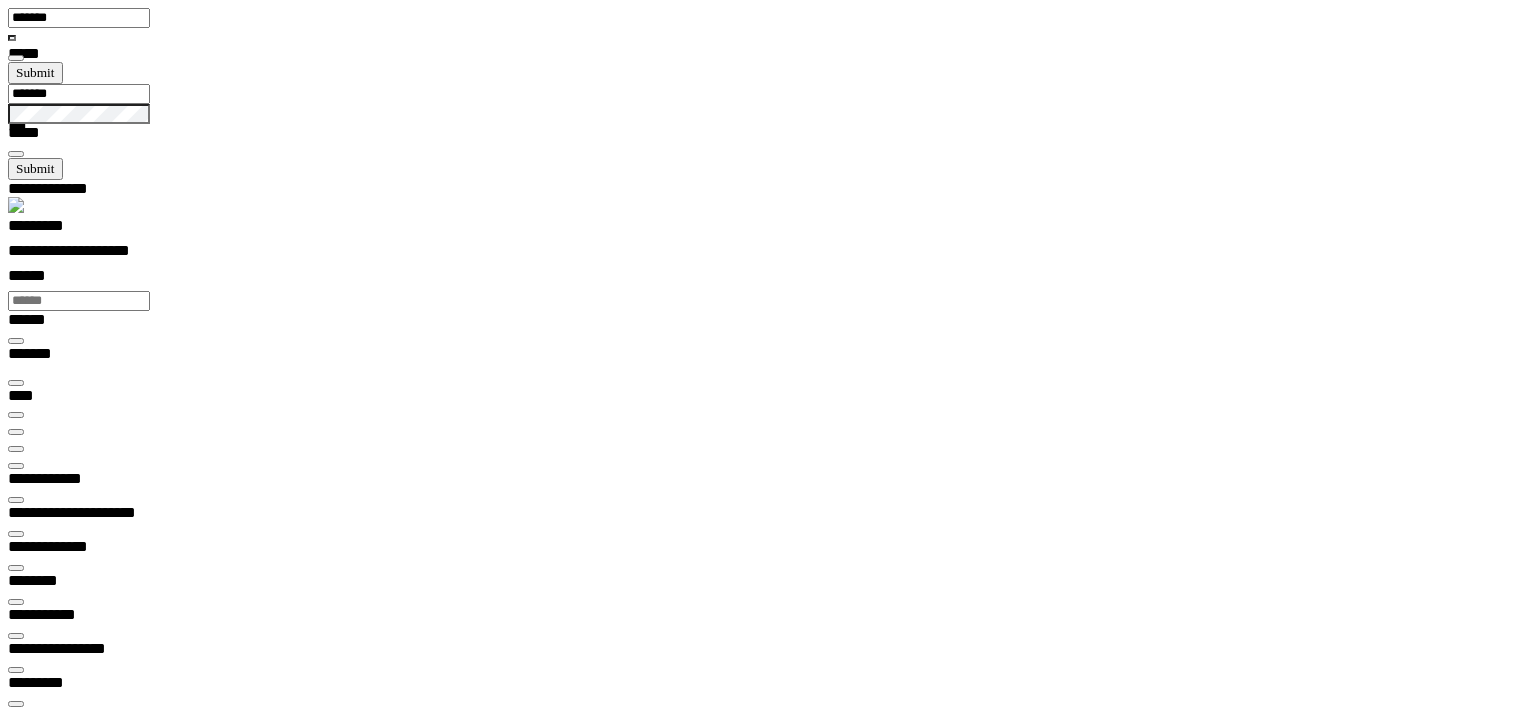 scroll, scrollTop: 99392, scrollLeft: 99800, axis: both 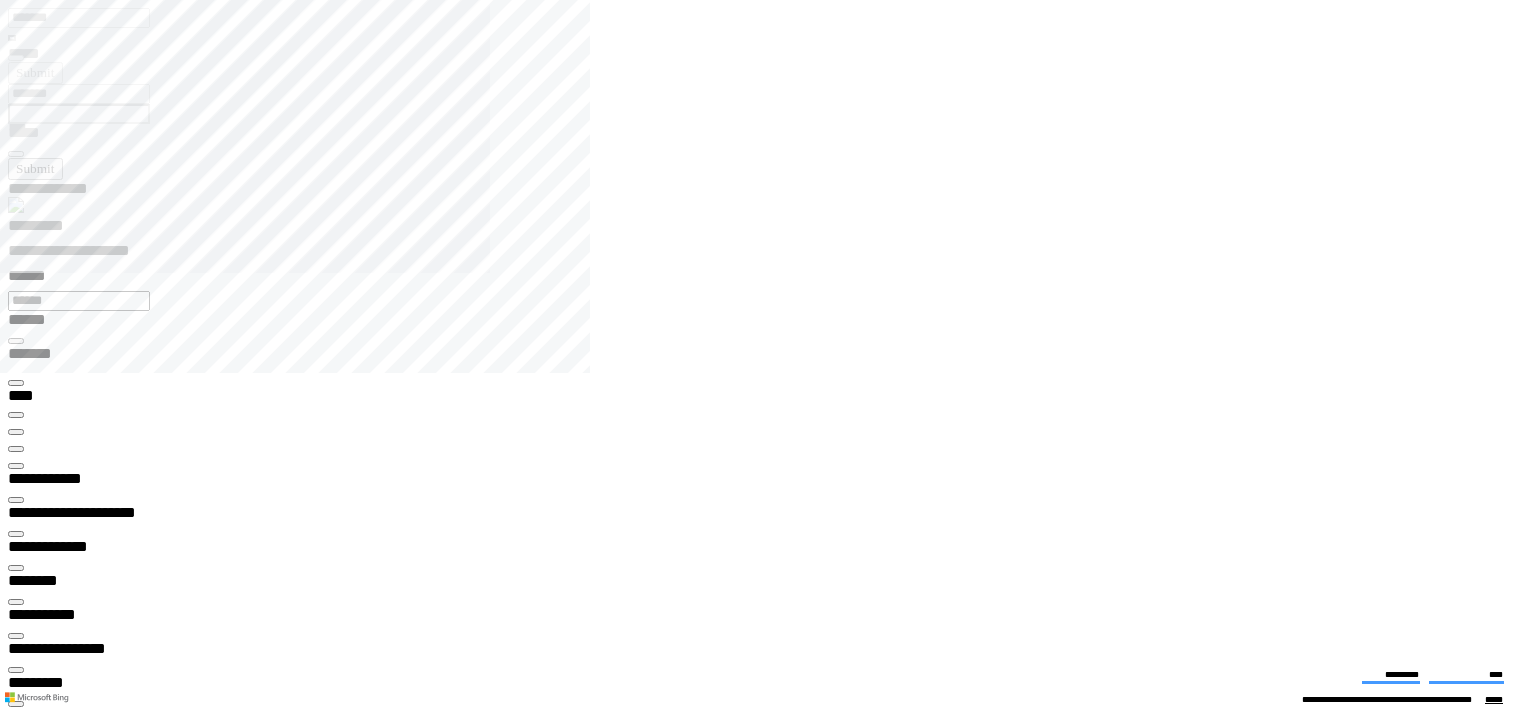 click on "**********" at bounding box center (67, 13313) 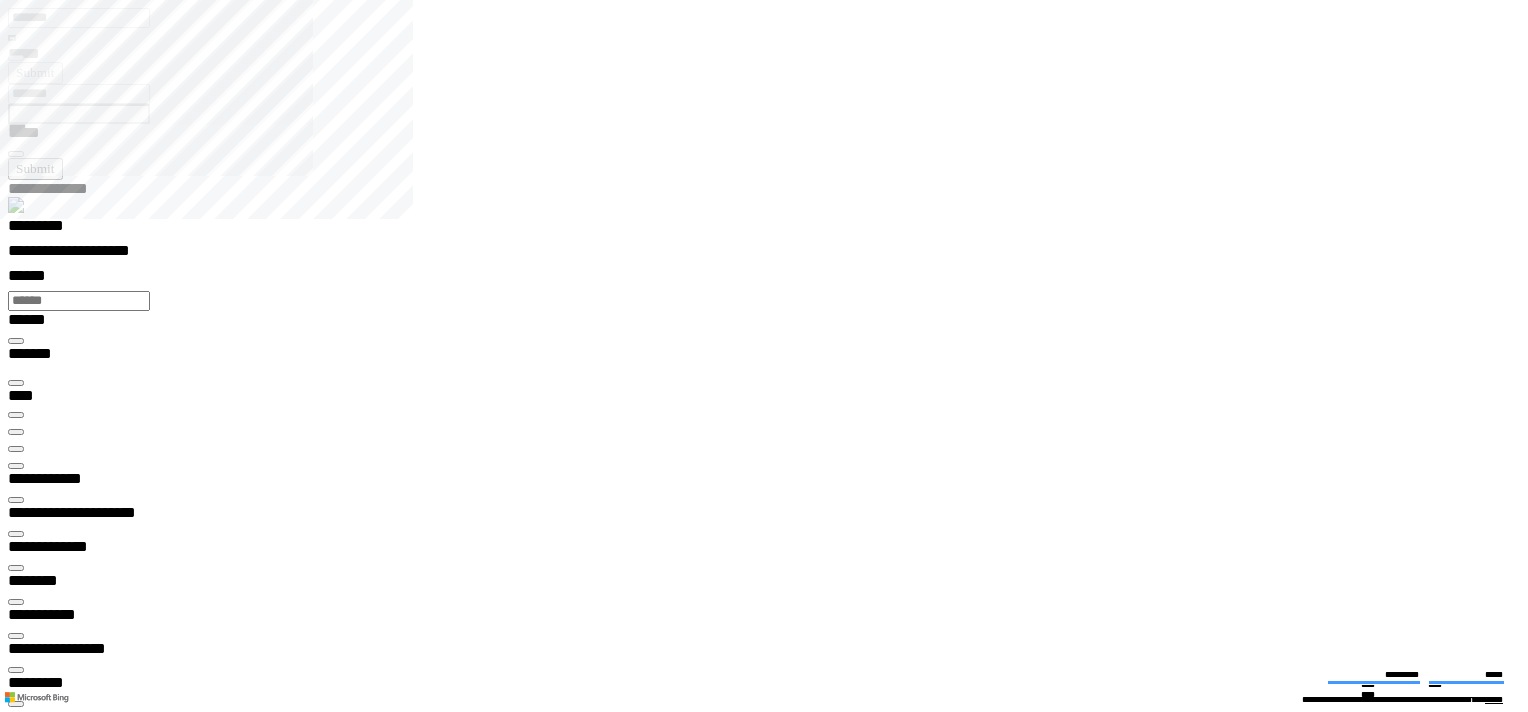 type on "*******" 